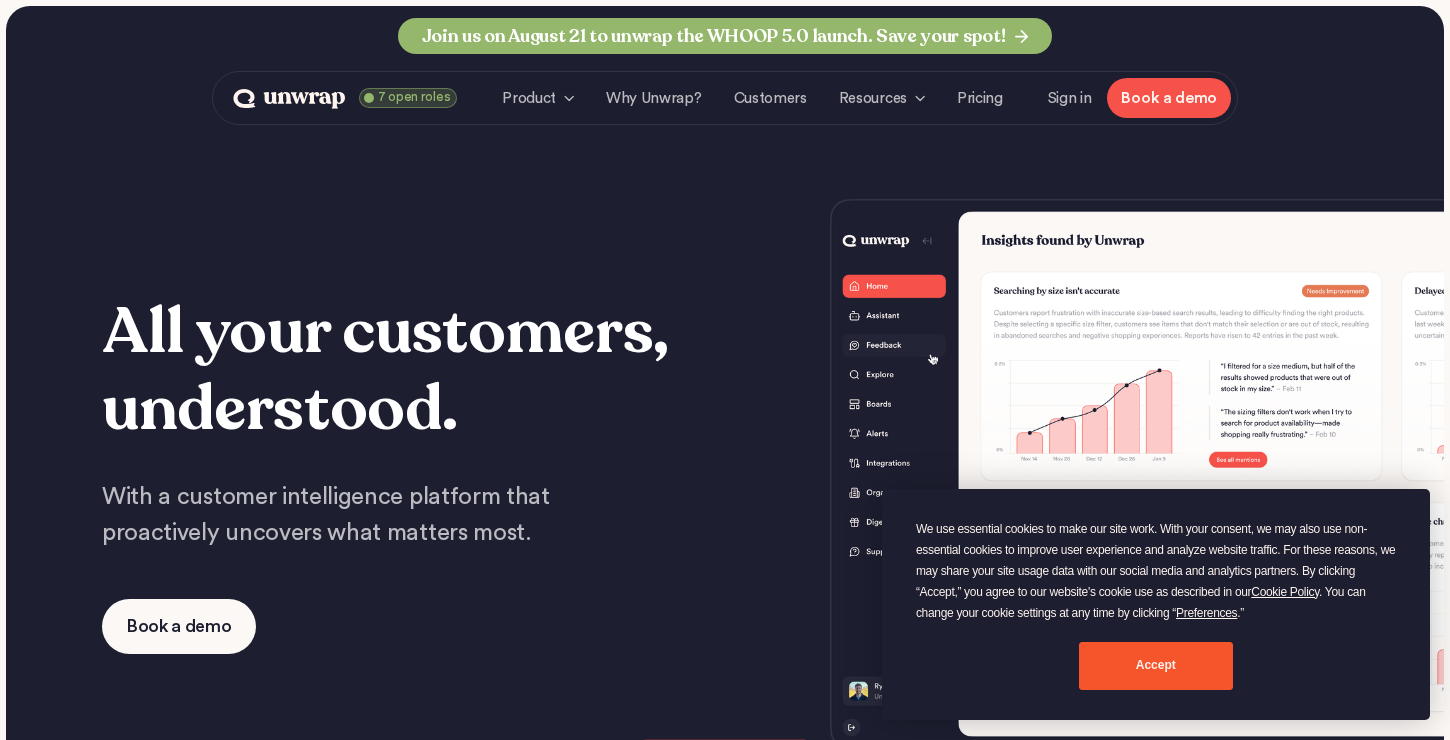 scroll, scrollTop: 0, scrollLeft: 0, axis: both 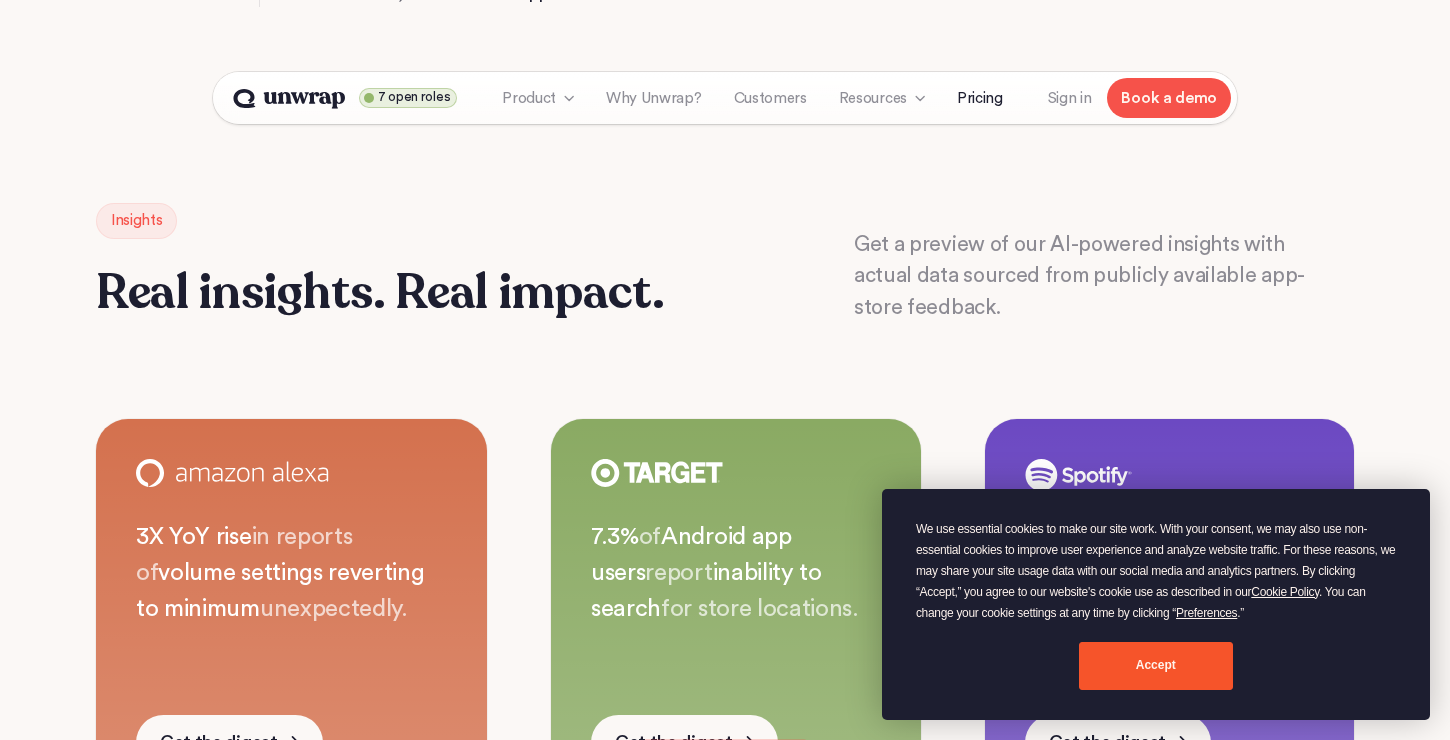 click on "Pricing" at bounding box center [980, 98] 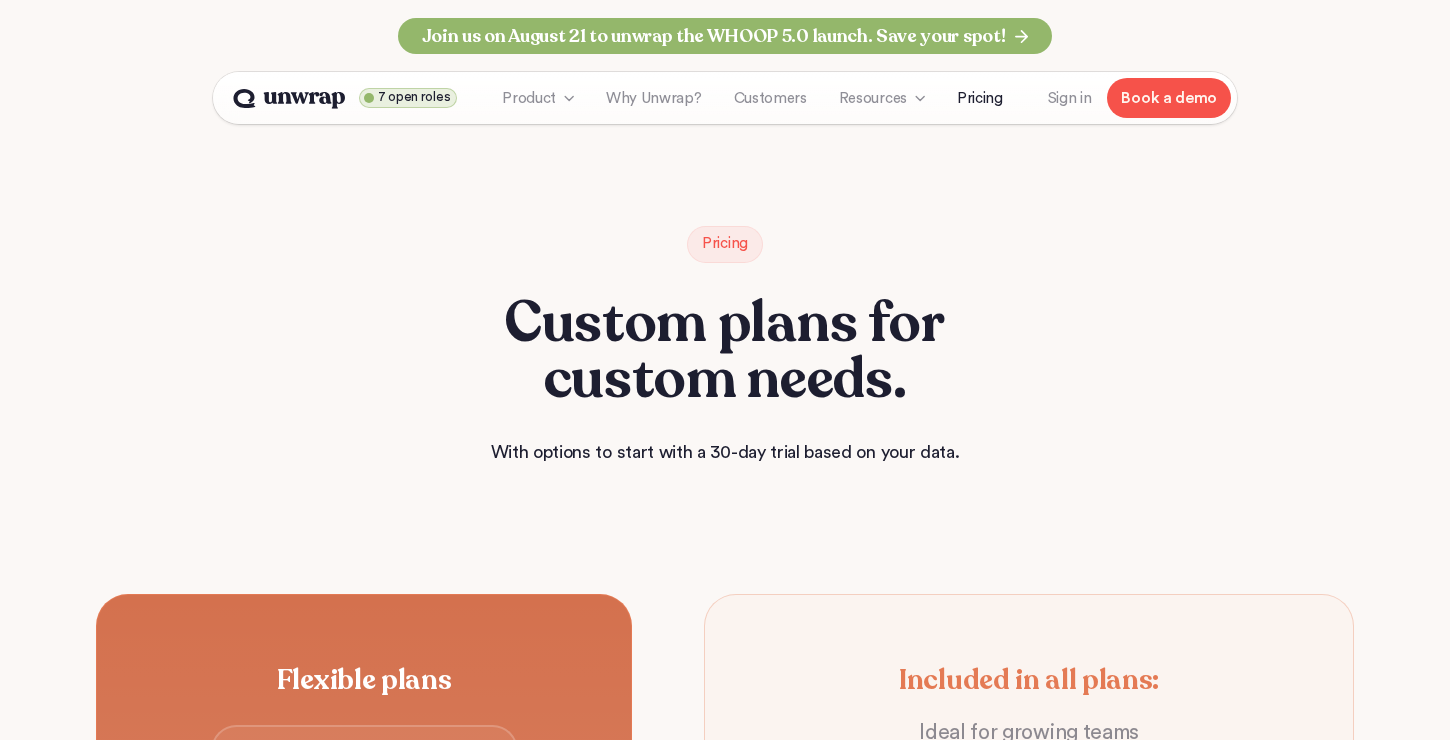 scroll, scrollTop: 0, scrollLeft: 0, axis: both 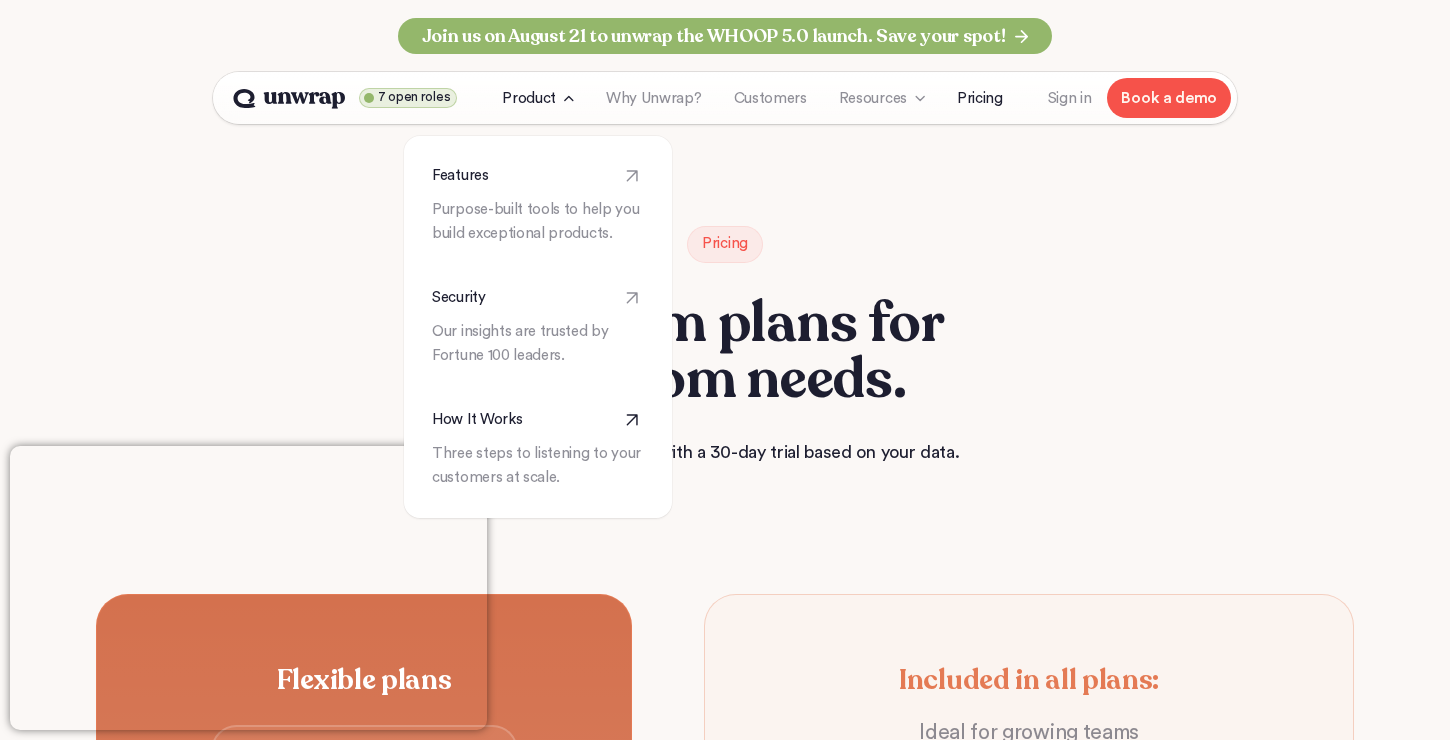click on "How It Works" at bounding box center [538, 420] 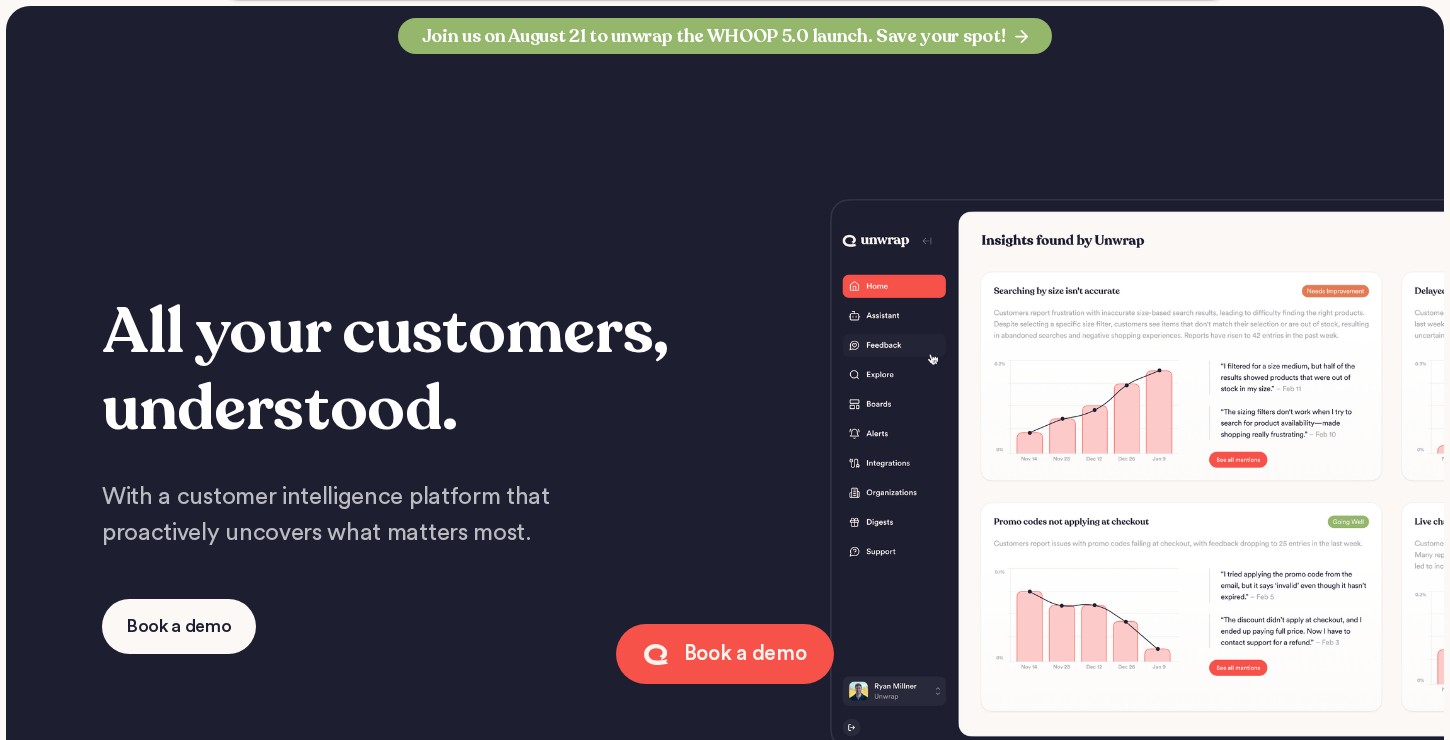 scroll, scrollTop: 3234, scrollLeft: 0, axis: vertical 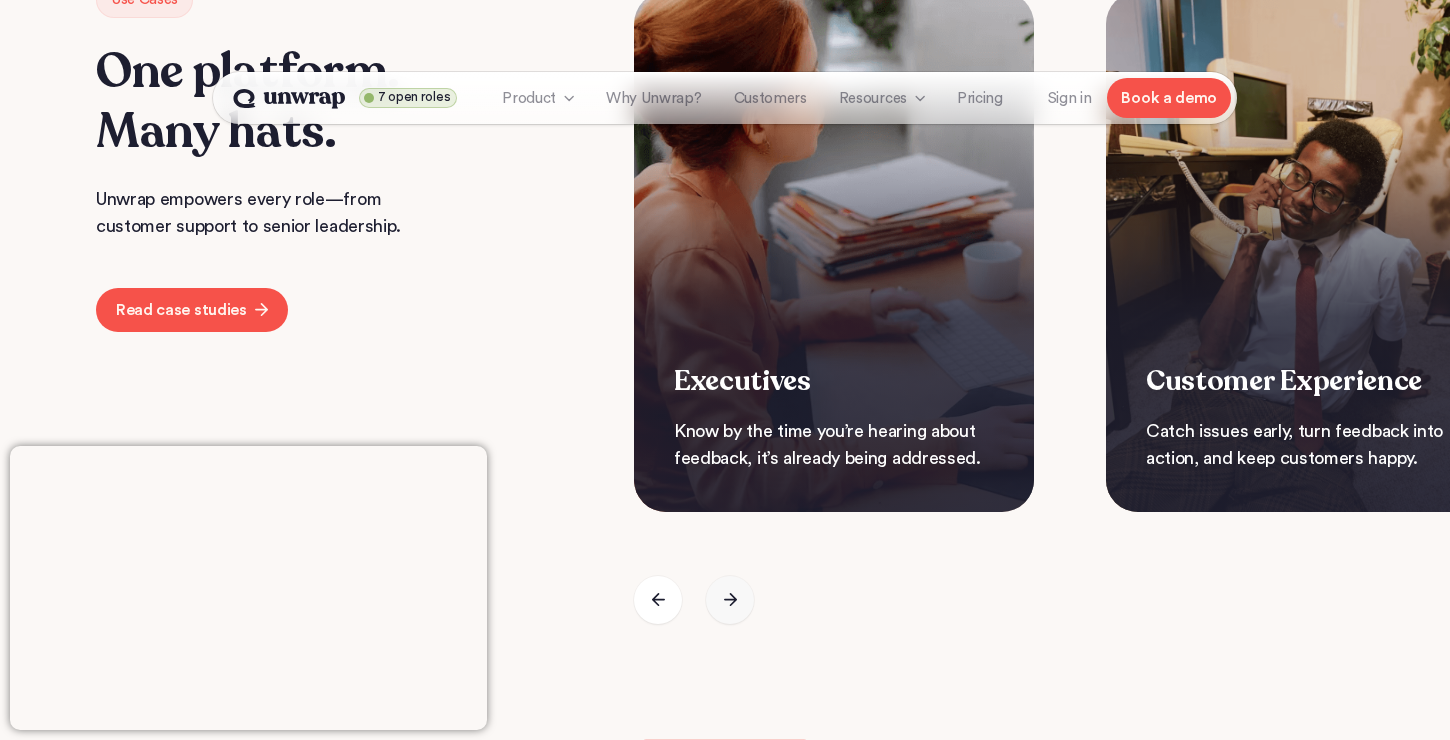click at bounding box center (730, 600) 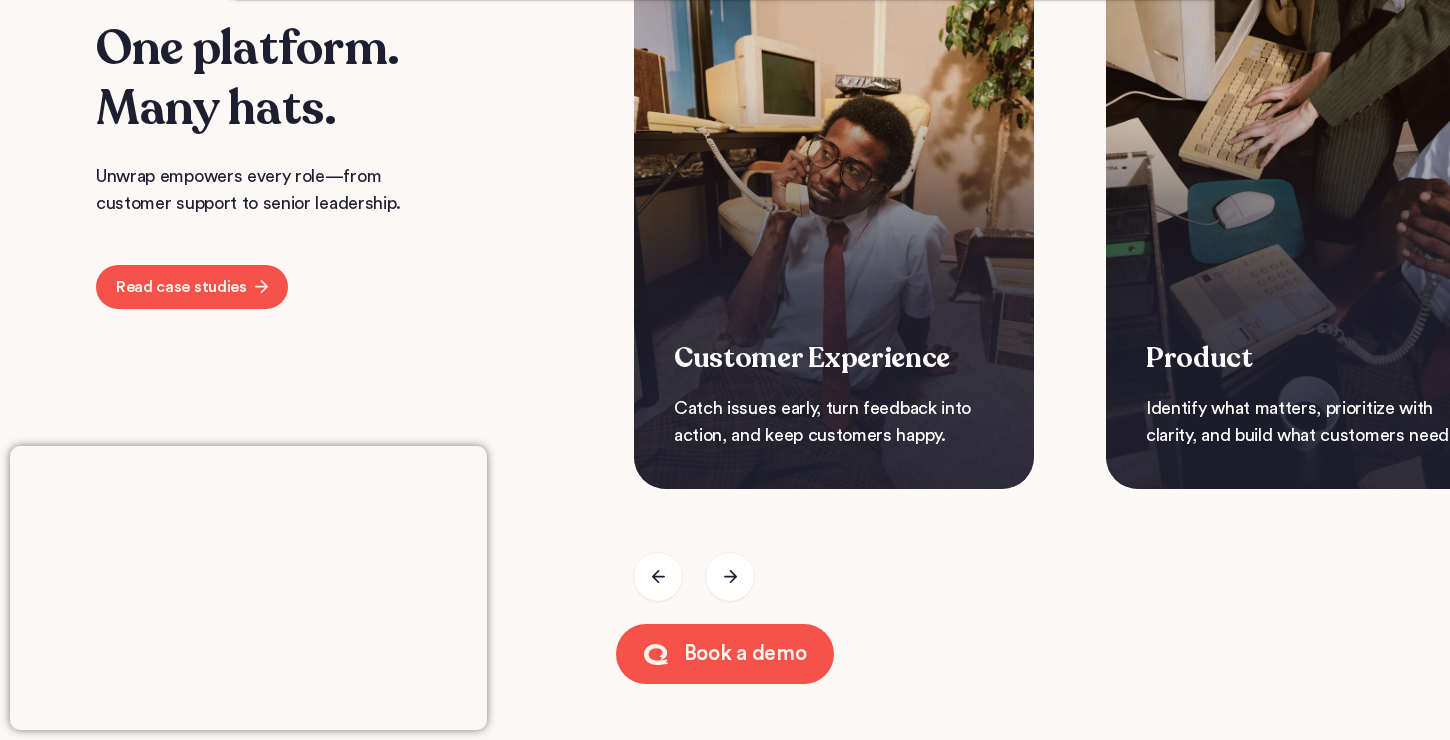 scroll, scrollTop: 8015, scrollLeft: 0, axis: vertical 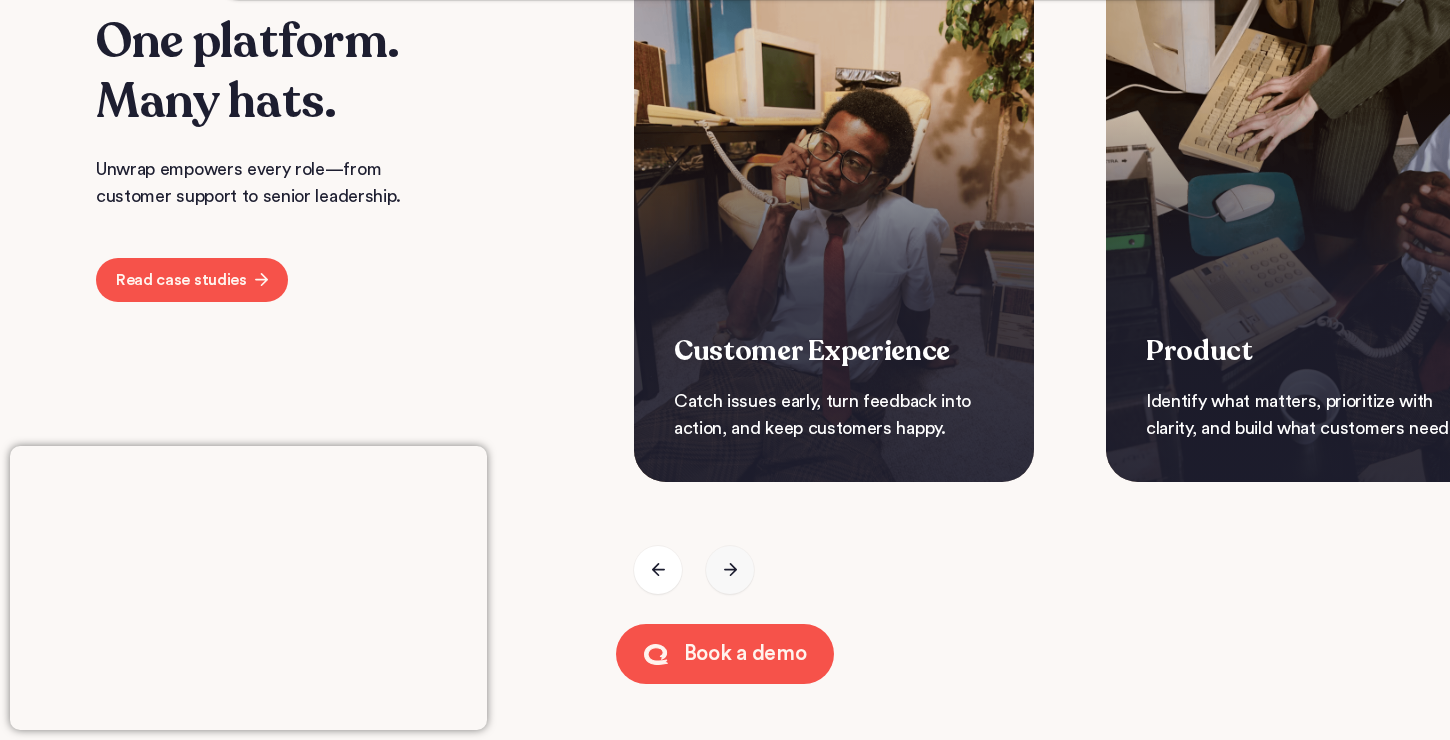 click 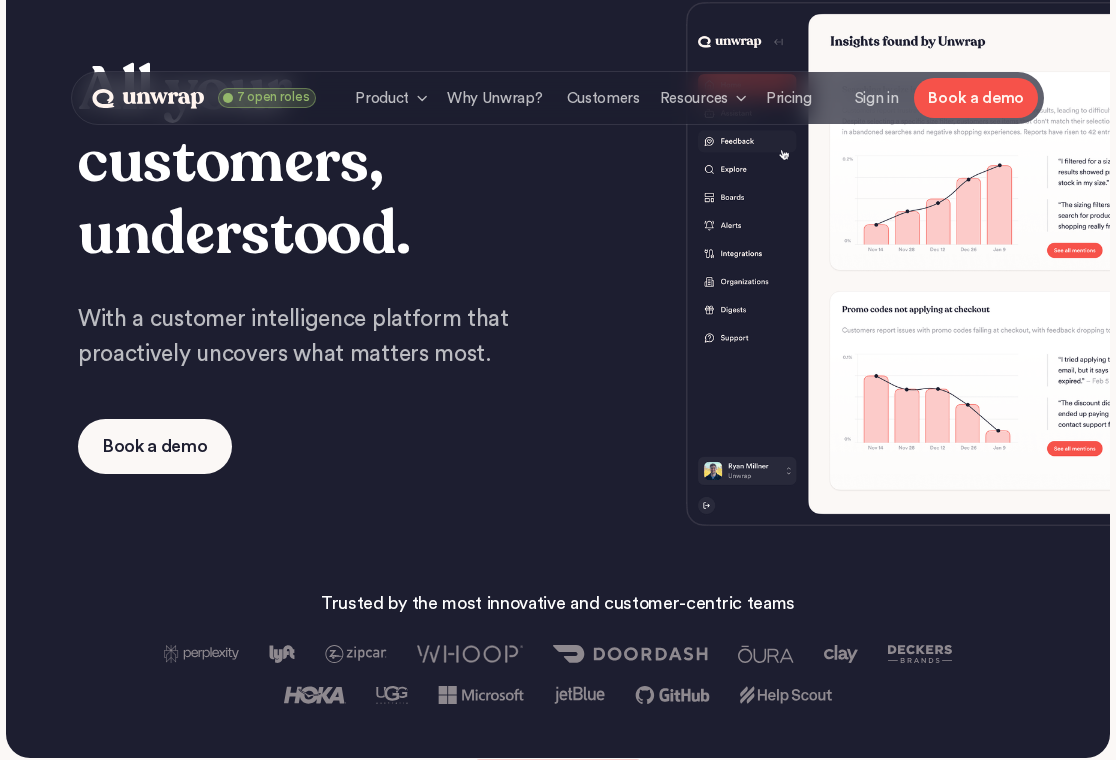 scroll, scrollTop: 0, scrollLeft: 0, axis: both 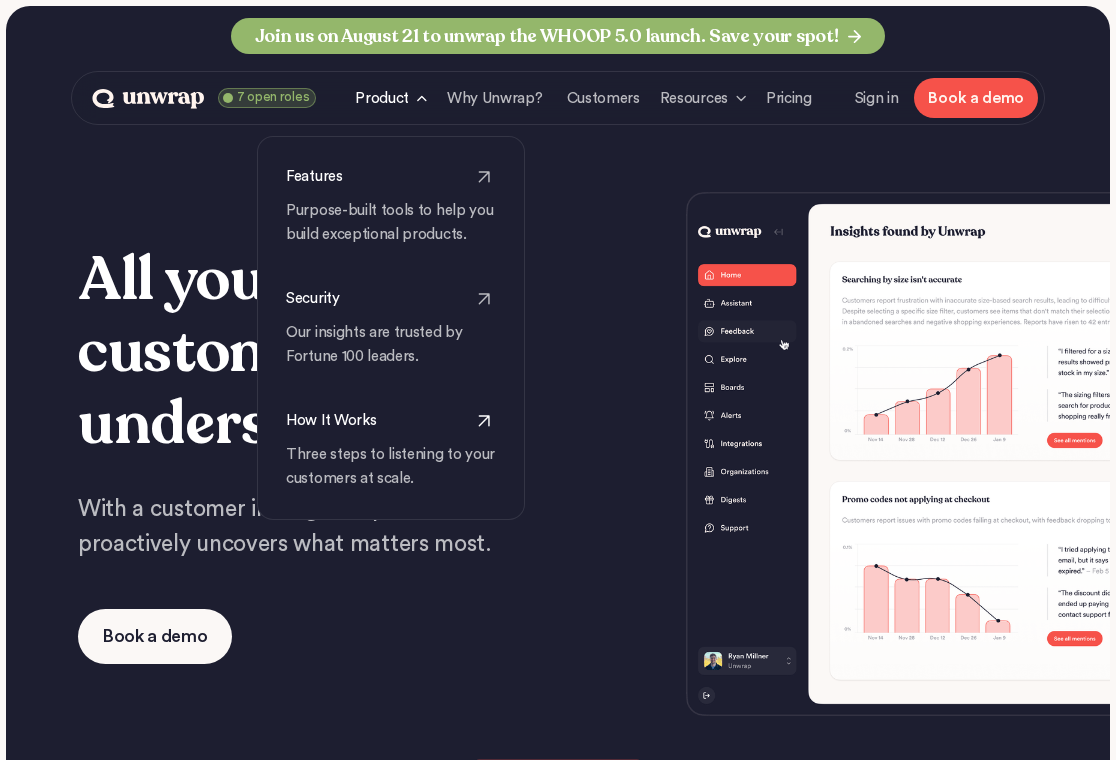 click on "How It Works
Three steps to listening to your customers at scale." at bounding box center [391, 450] 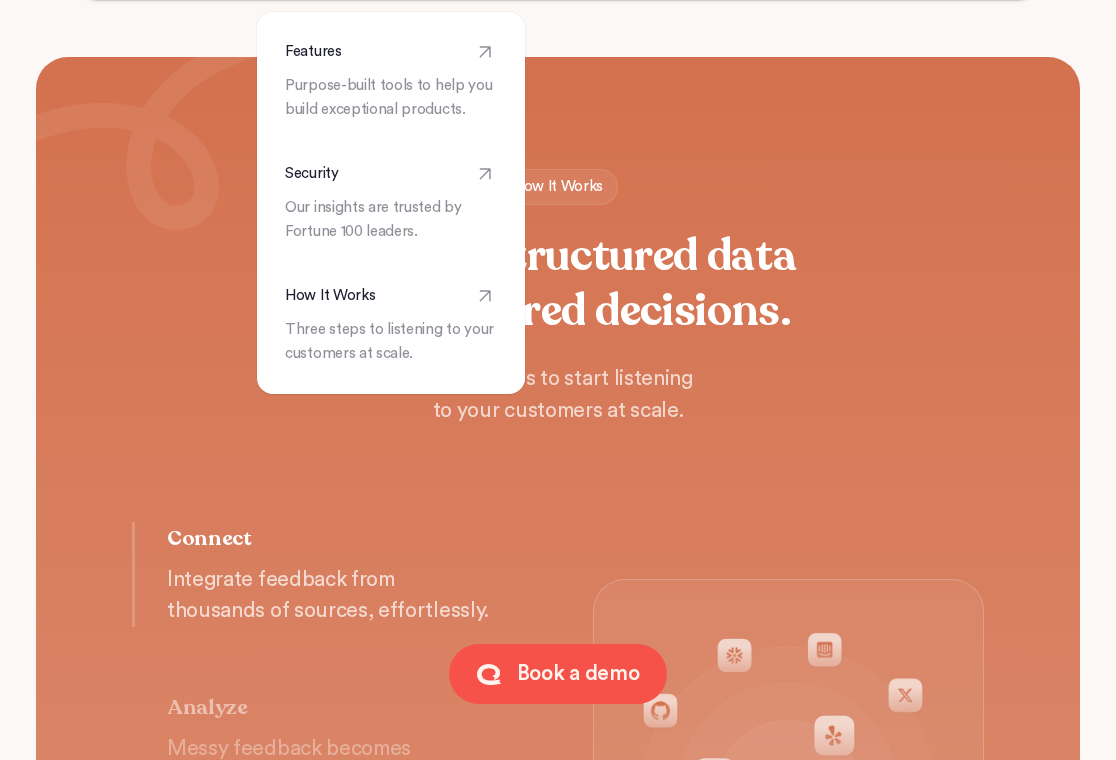 scroll, scrollTop: 3281, scrollLeft: 0, axis: vertical 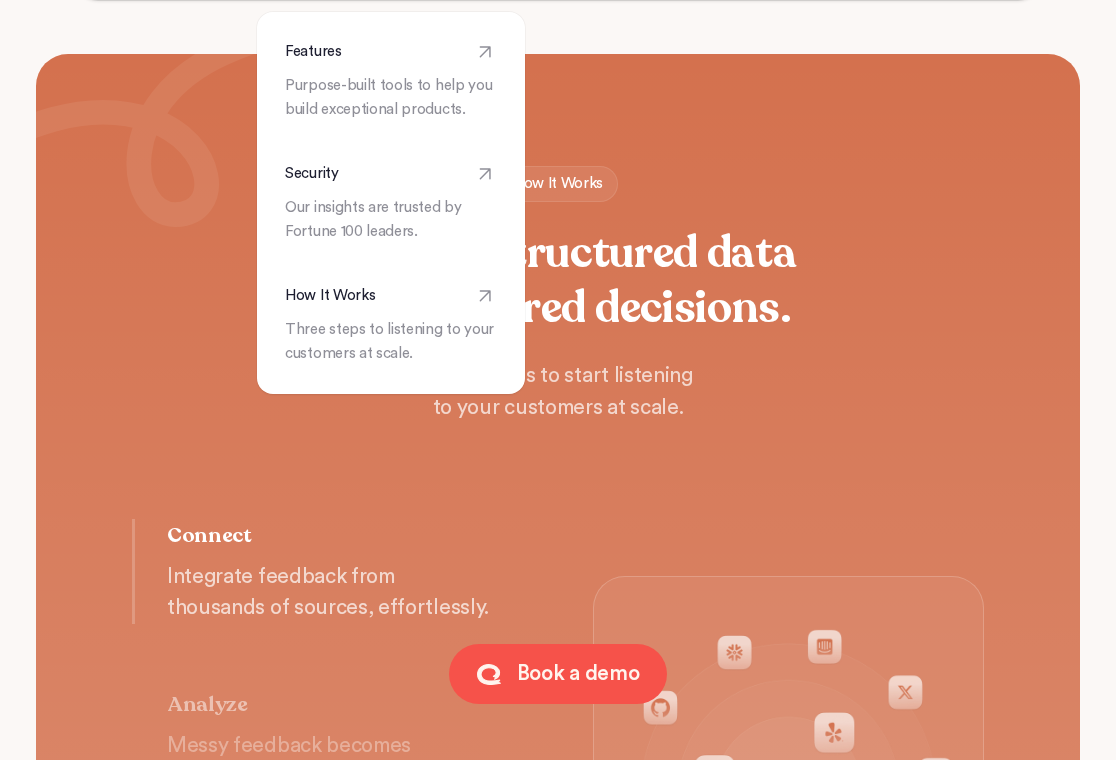 click on "How It Works From unstructured data to structured decisions. Three steps to start listening to your customers at scale." at bounding box center [558, 295] 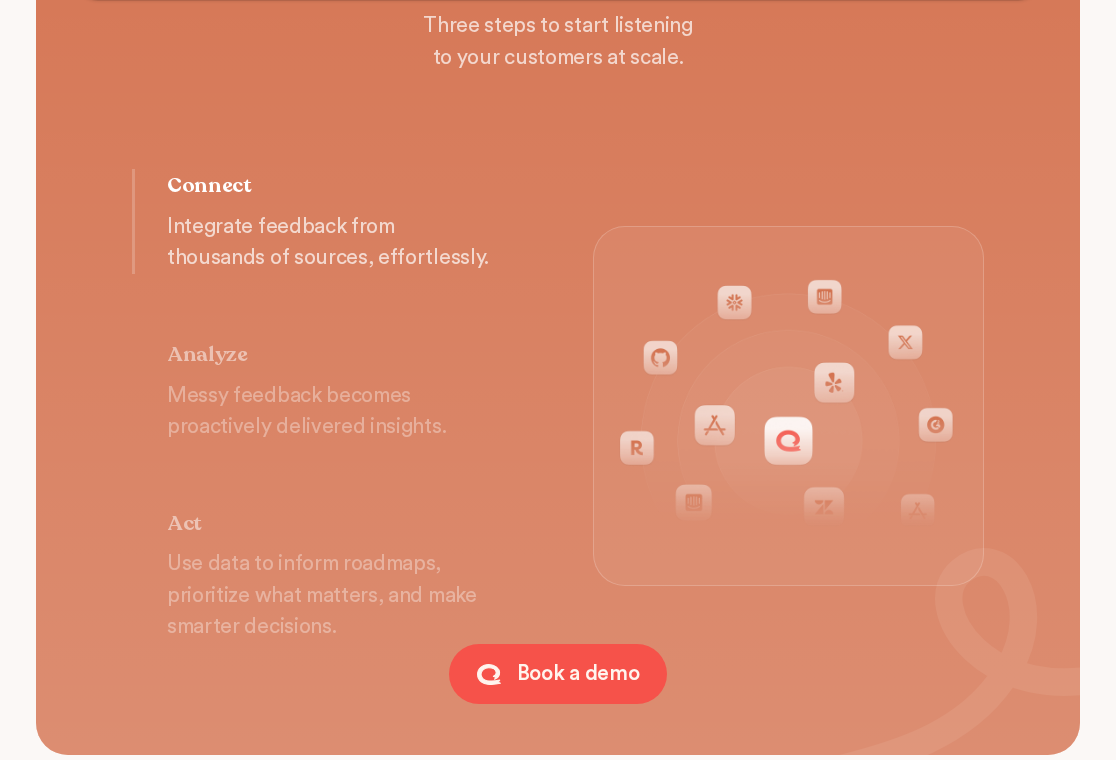 scroll, scrollTop: 3634, scrollLeft: 0, axis: vertical 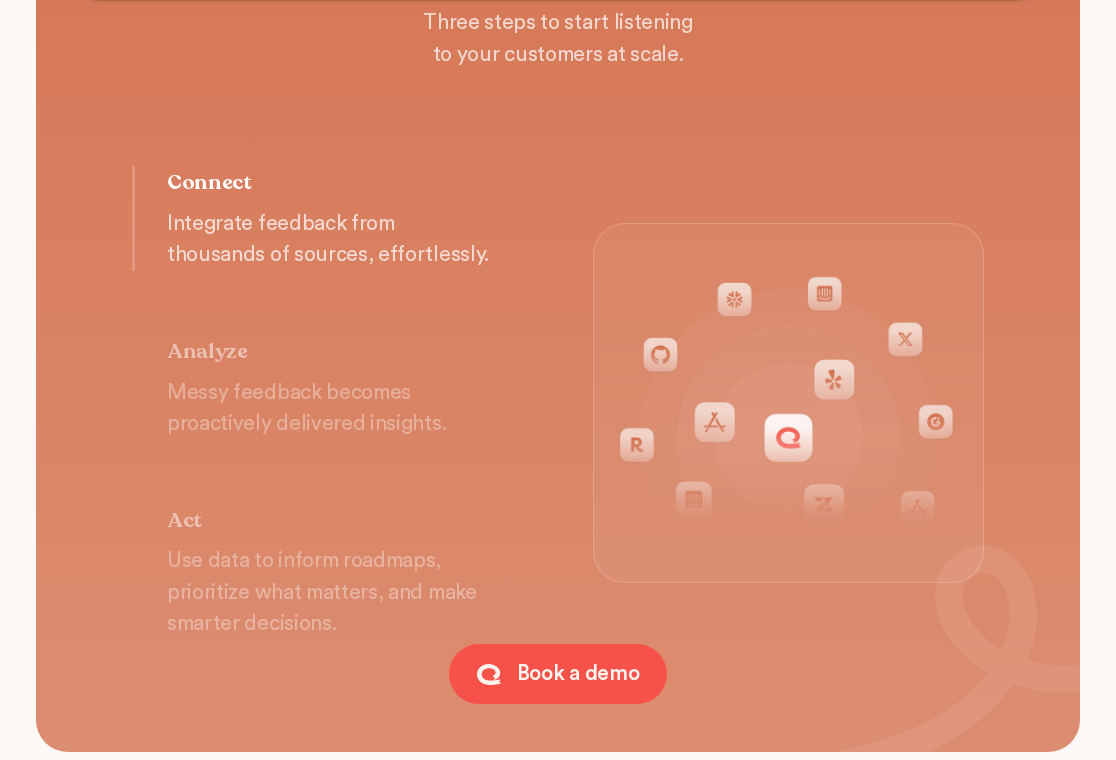 click on "Messy feedback becomes proactively delivered insights." at bounding box center (332, 408) 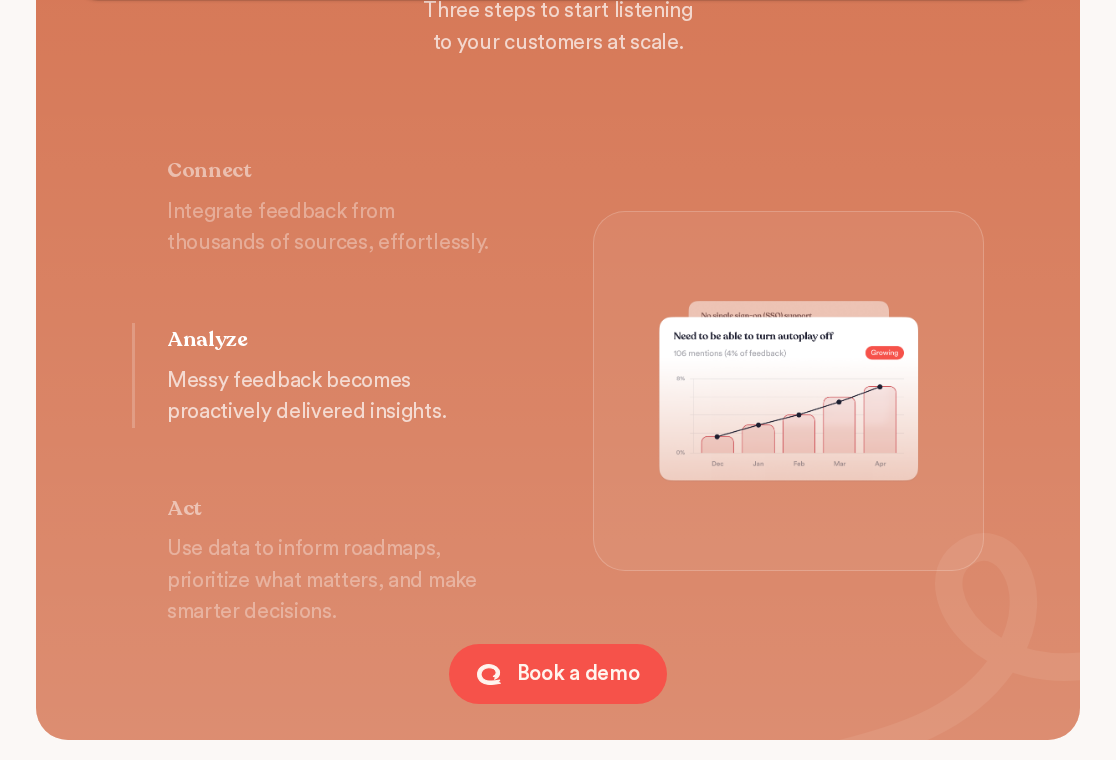 scroll, scrollTop: 3649, scrollLeft: 0, axis: vertical 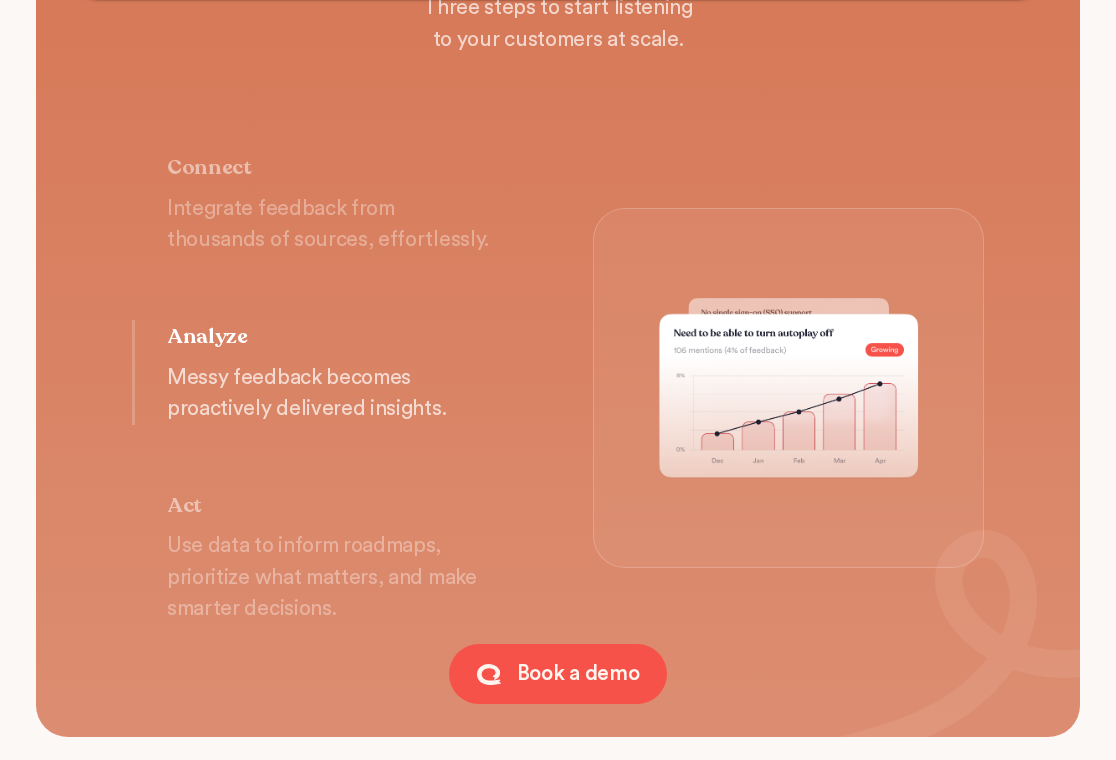 click on "Use data to inform roadmaps, prioritize what matters, and make smarter decisions." at bounding box center (332, 577) 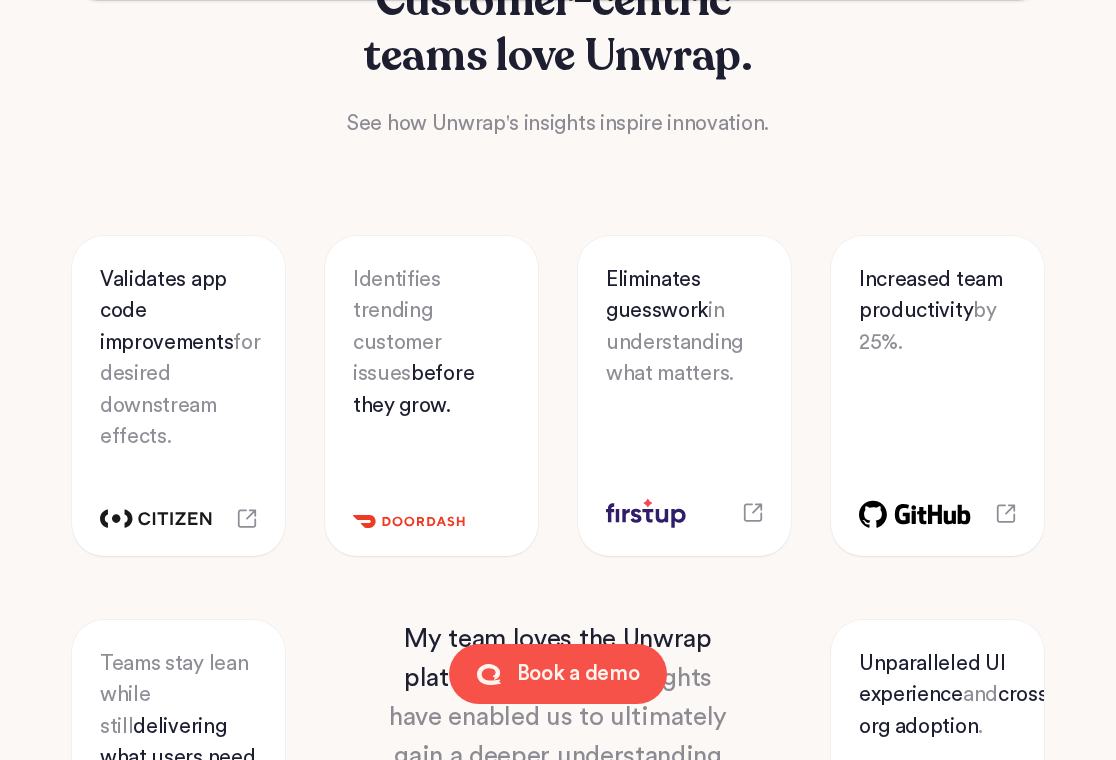 scroll, scrollTop: 9453, scrollLeft: 0, axis: vertical 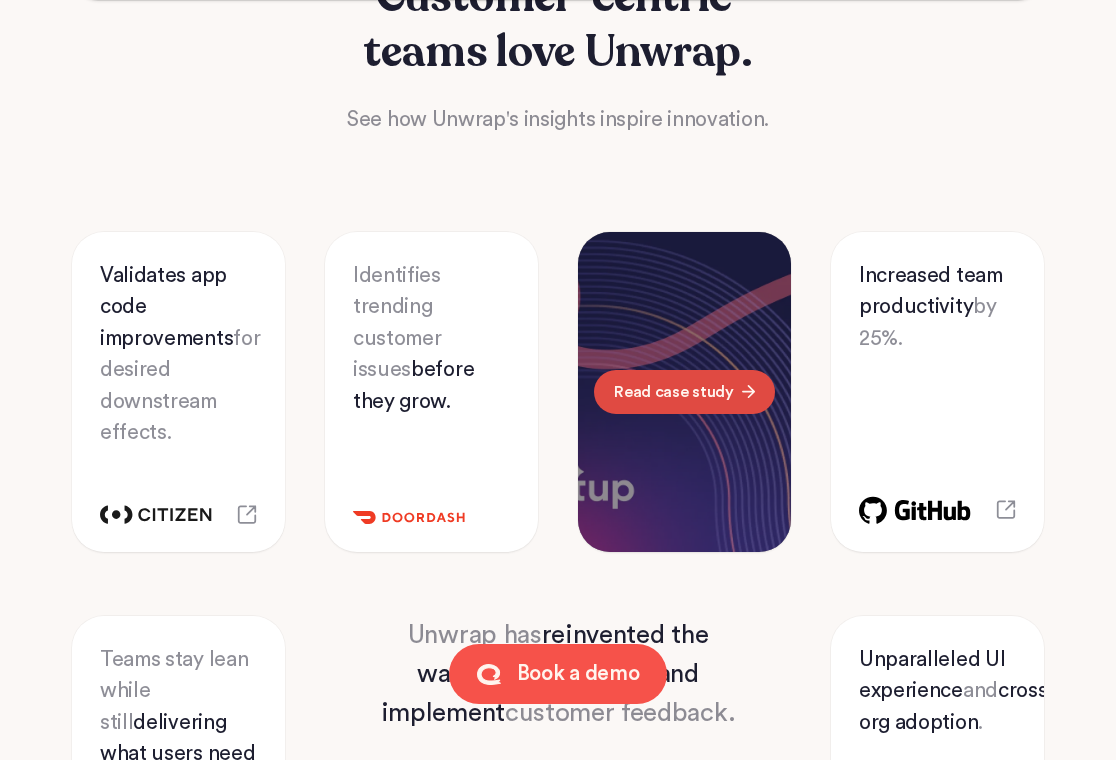 click on "Read case study" at bounding box center [673, 392] 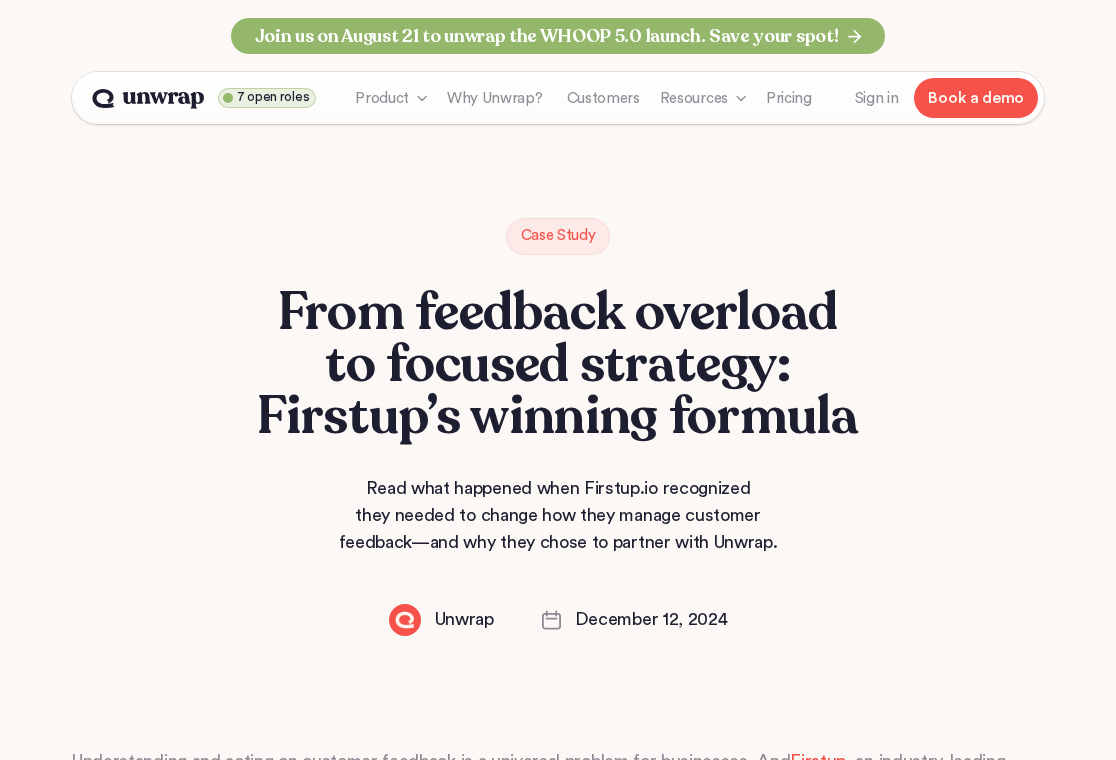 scroll, scrollTop: 61, scrollLeft: 0, axis: vertical 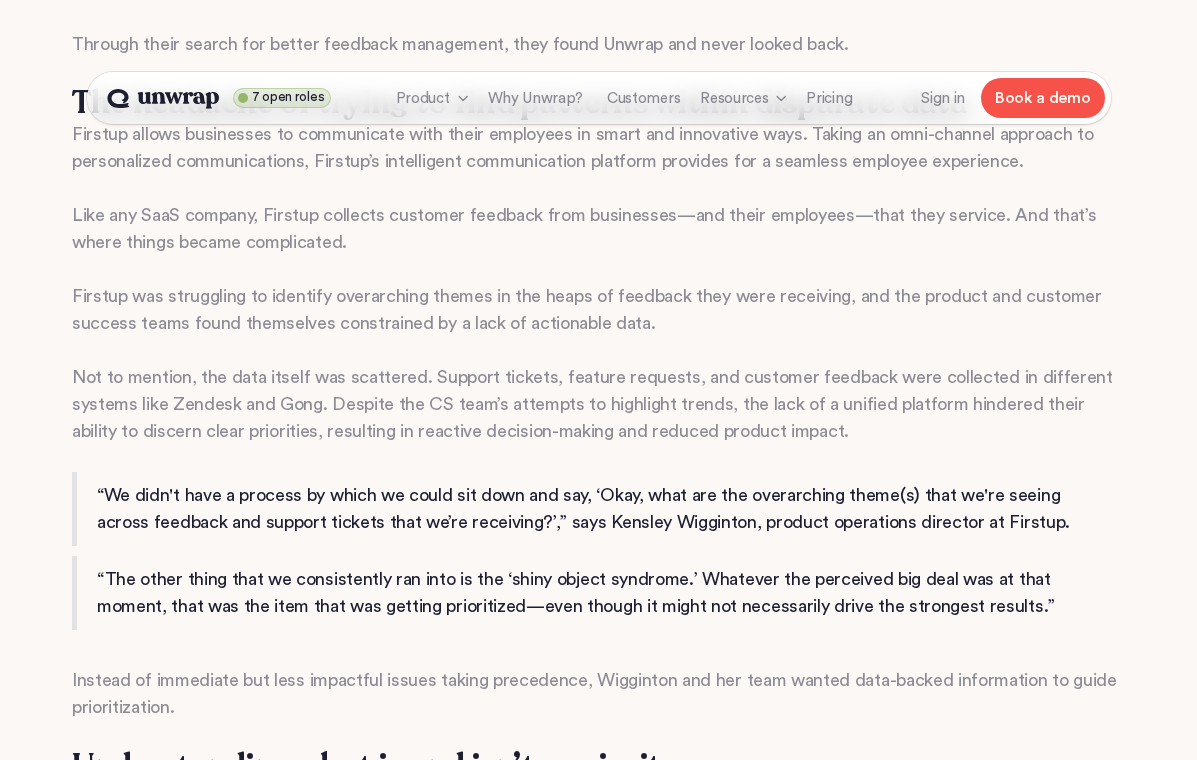 click on "Like any SaaS company, Firstup collects customer feedback from businesses—and their employees—that they service. And that’s where things became complicated." at bounding box center [598, 229] 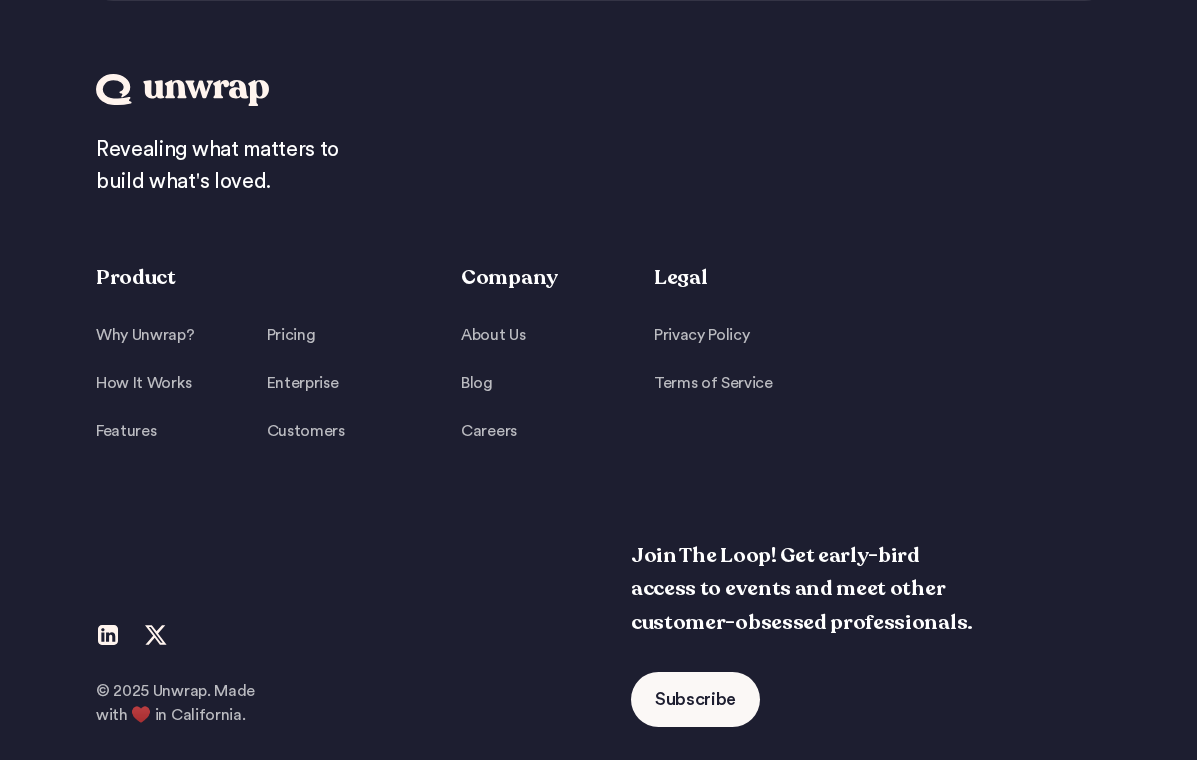 scroll, scrollTop: 6401, scrollLeft: 0, axis: vertical 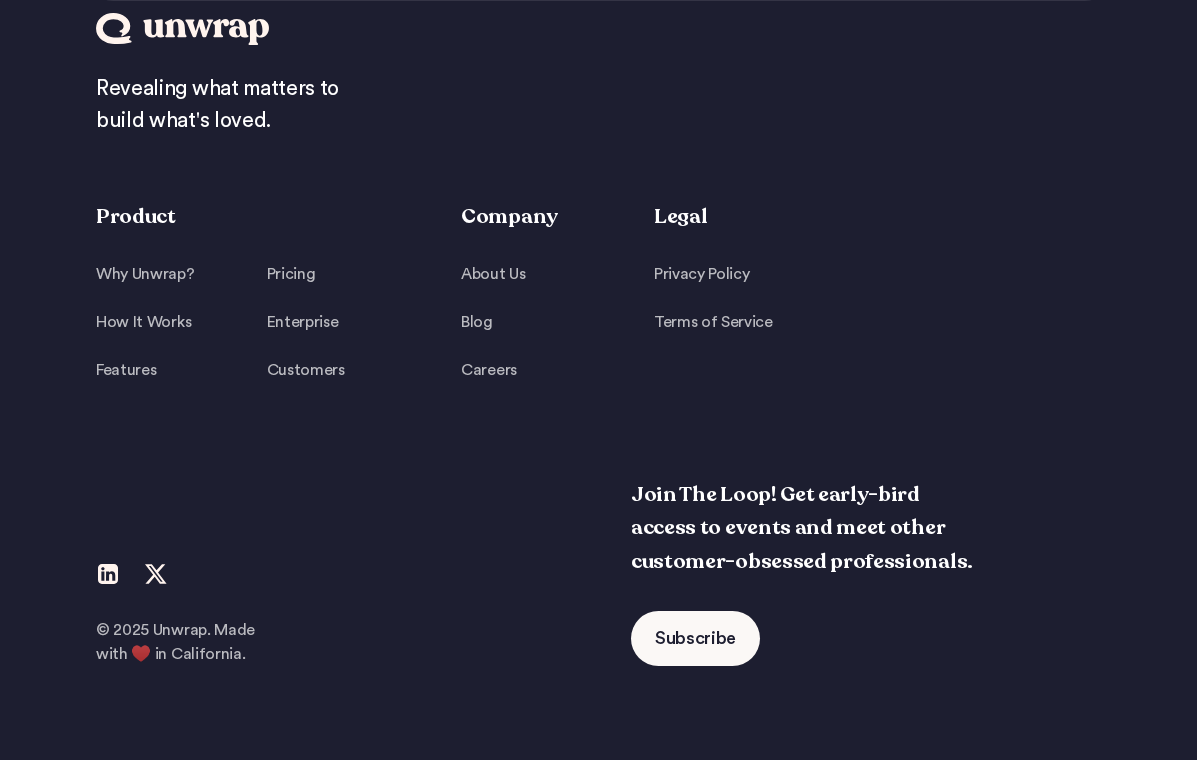 click on "© 2025 Unwrap. Made with ♥️ in California. Join The Loop! Get early-bird access to events and meet other customer-obsessed professionals. Subscribe" at bounding box center (598, 572) 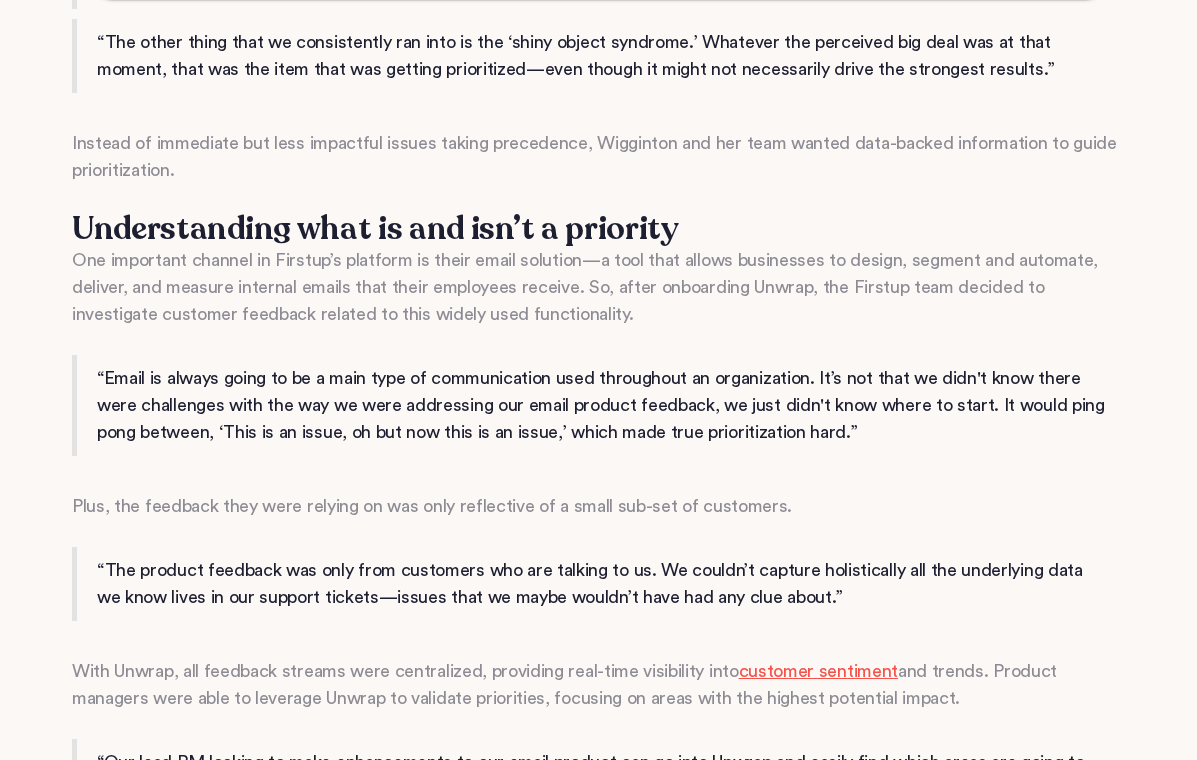 scroll, scrollTop: 1521, scrollLeft: 0, axis: vertical 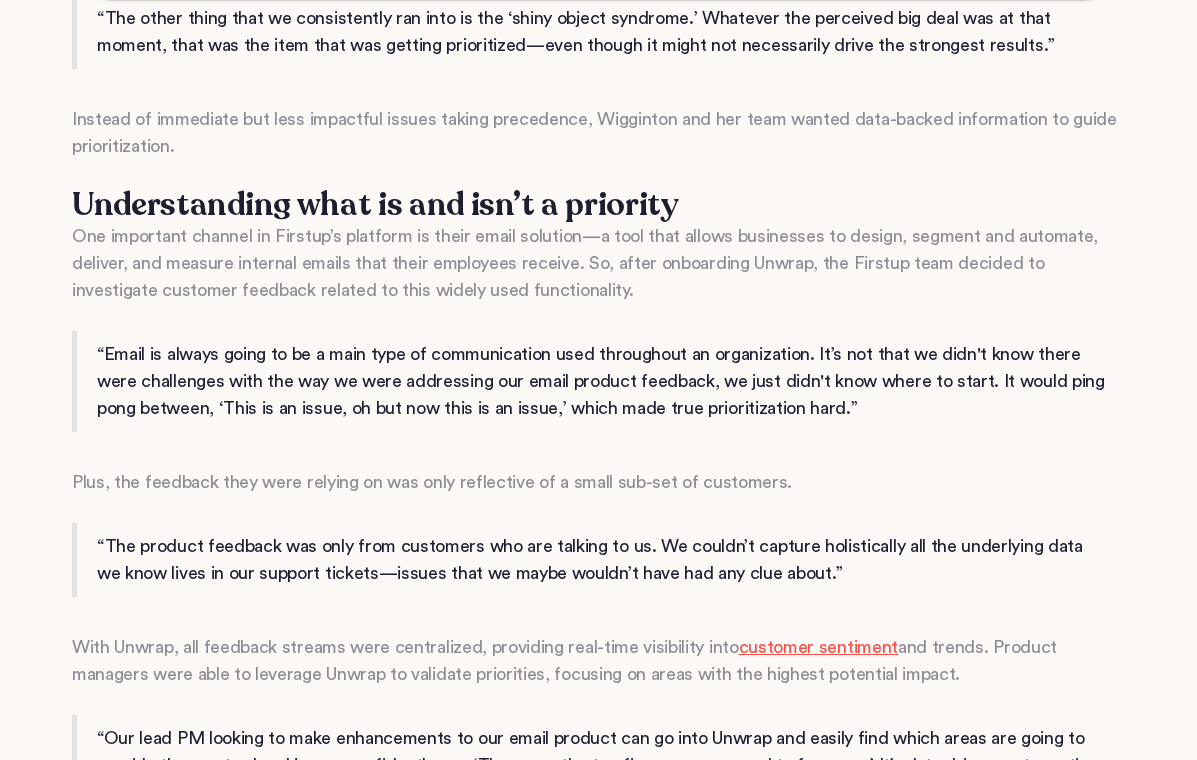 click on "“Email is always going to be a main type of communication used throughout an organization. It’s not that we didn't know there were challenges with the way we were addressing our email product feedback, we just didn't know where to start. It would ping pong between, ‘This is an issue, oh but now this is an issue,’ which made true prioritization hard.”" at bounding box center [598, 381] 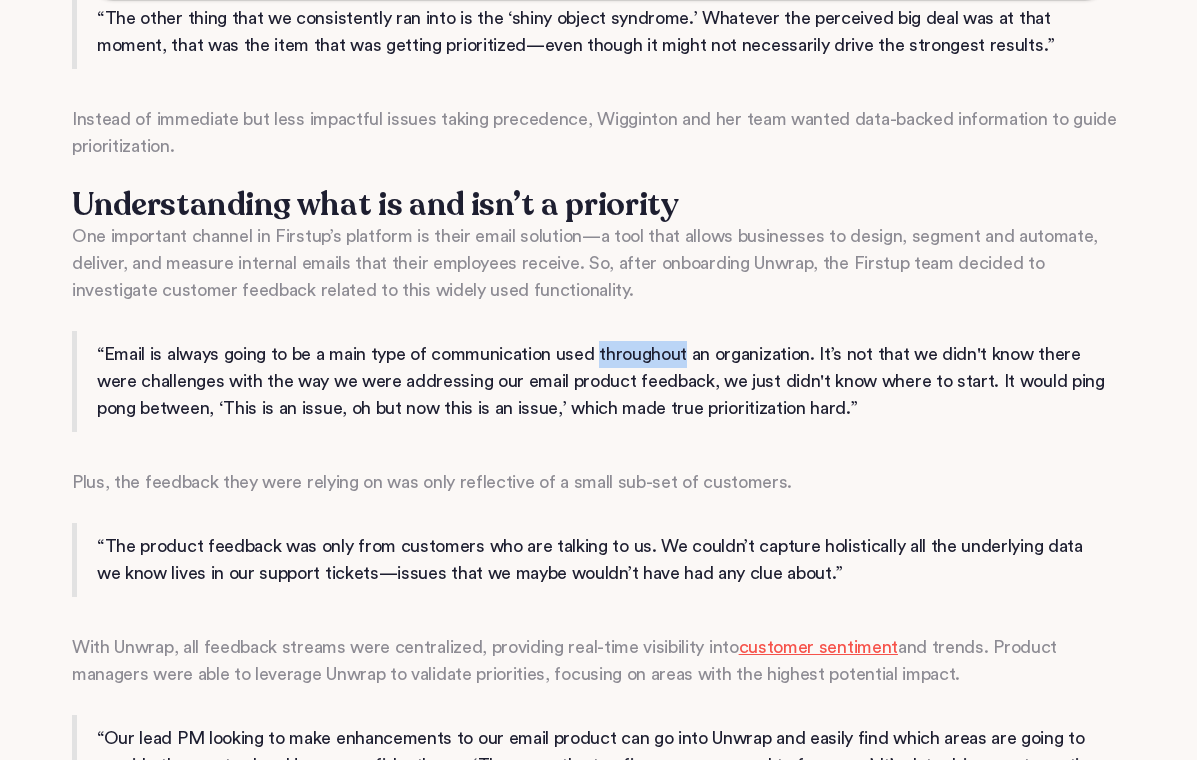 click on "“Email is always going to be a main type of communication used throughout an organization. It’s not that we didn't know there were challenges with the way we were addressing our email product feedback, we just didn't know where to start. It would ping pong between, ‘This is an issue, oh but now this is an issue,’ which made true prioritization hard.”" at bounding box center (598, 381) 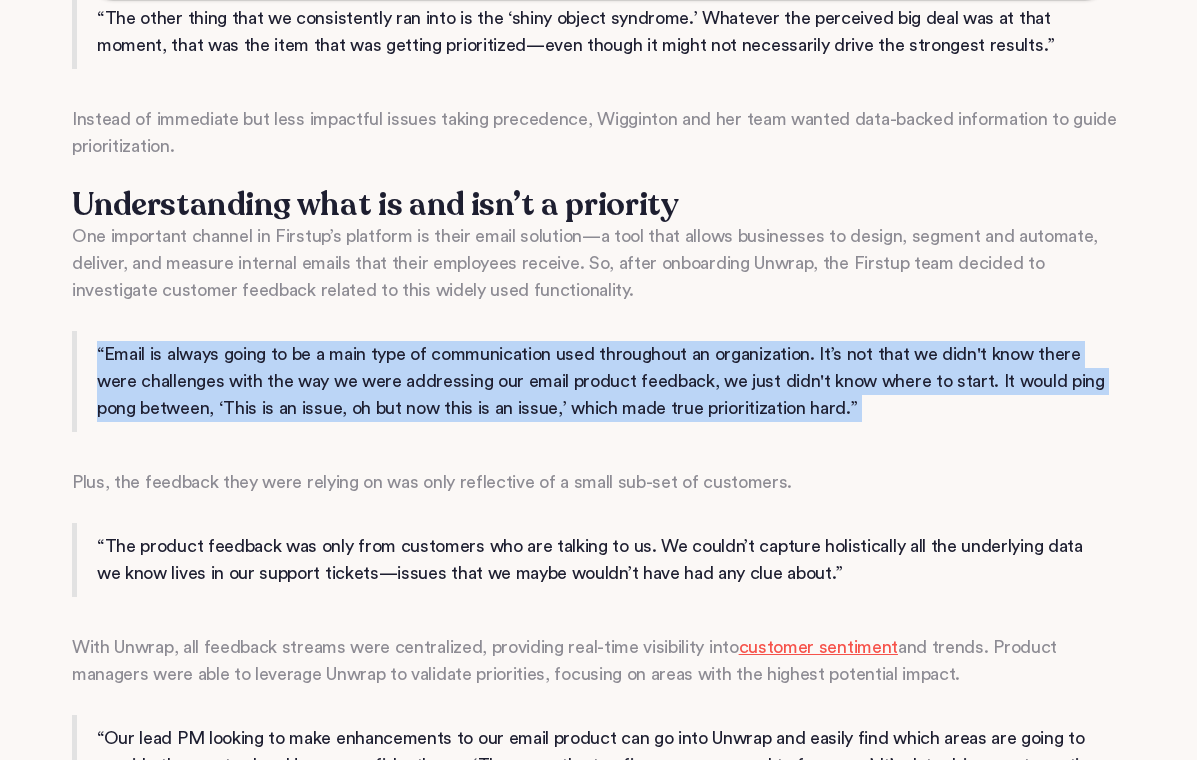 click on "“Email is always going to be a main type of communication used throughout an organization. It’s not that we didn't know there were challenges with the way we were addressing our email product feedback, we just didn't know where to start. It would ping pong between, ‘This is an issue, oh but now this is an issue,’ which made true prioritization hard.”" at bounding box center [598, 381] 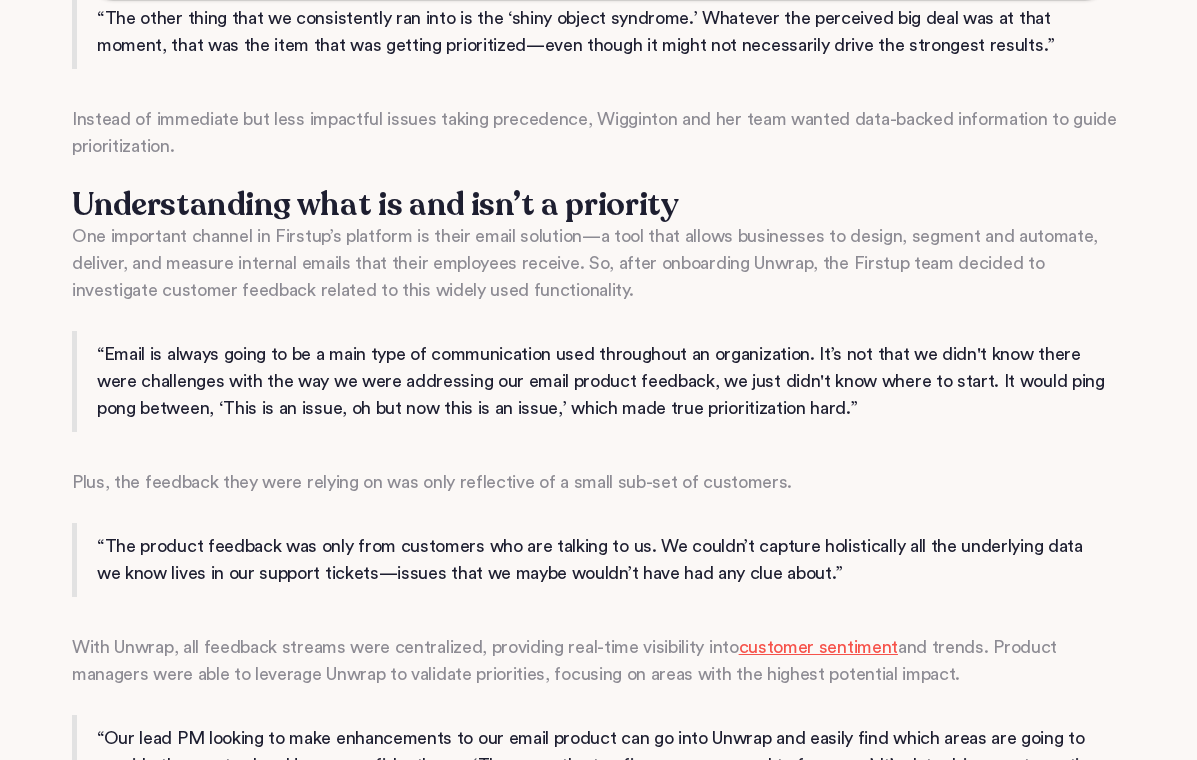 click on "“Email is always going to be a main type of communication used throughout an organization. It’s not that we didn't know there were challenges with the way we were addressing our email product feedback, we just didn't know where to start. It would ping pong between, ‘This is an issue, oh but now this is an issue,’ which made true prioritization hard.”" at bounding box center [598, 381] 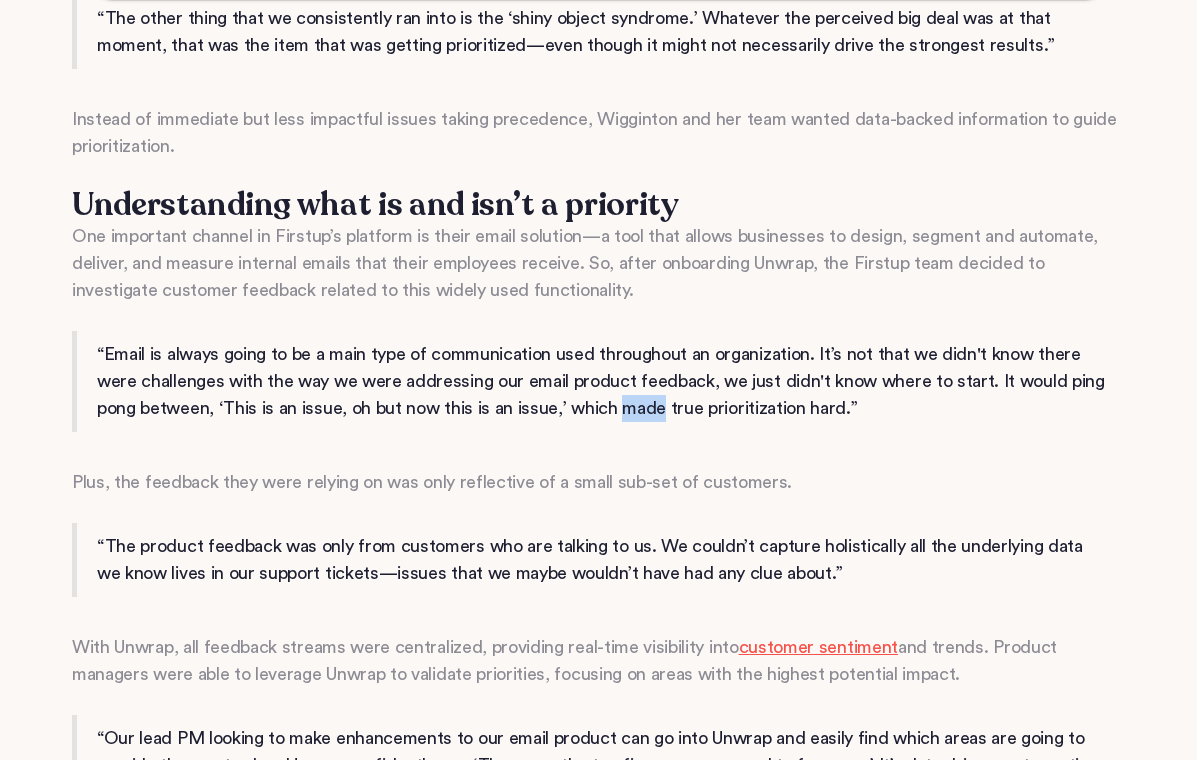 click on "“Email is always going to be a main type of communication used throughout an organization. It’s not that we didn't know there were challenges with the way we were addressing our email product feedback, we just didn't know where to start. It would ping pong between, ‘This is an issue, oh but now this is an issue,’ which made true prioritization hard.”" at bounding box center (598, 381) 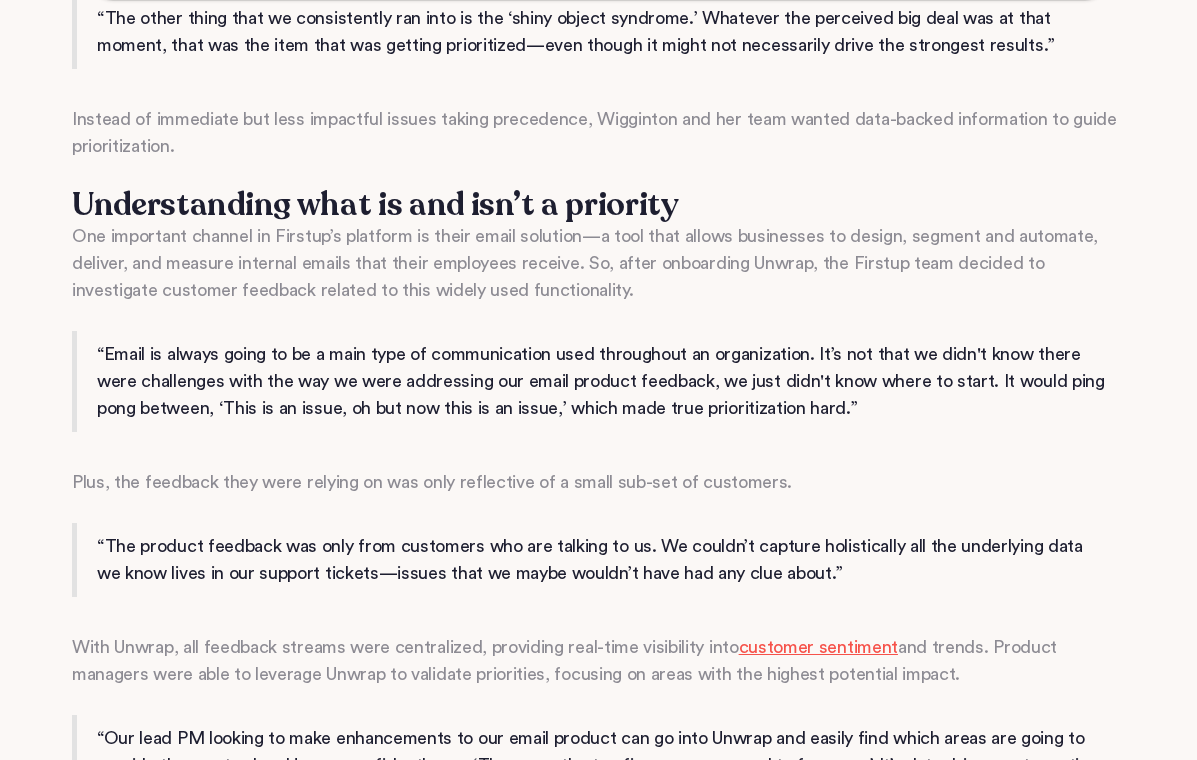 click on "Plus, the feedback they were relying on was only reflective of a small sub-set of customers." at bounding box center [598, 482] 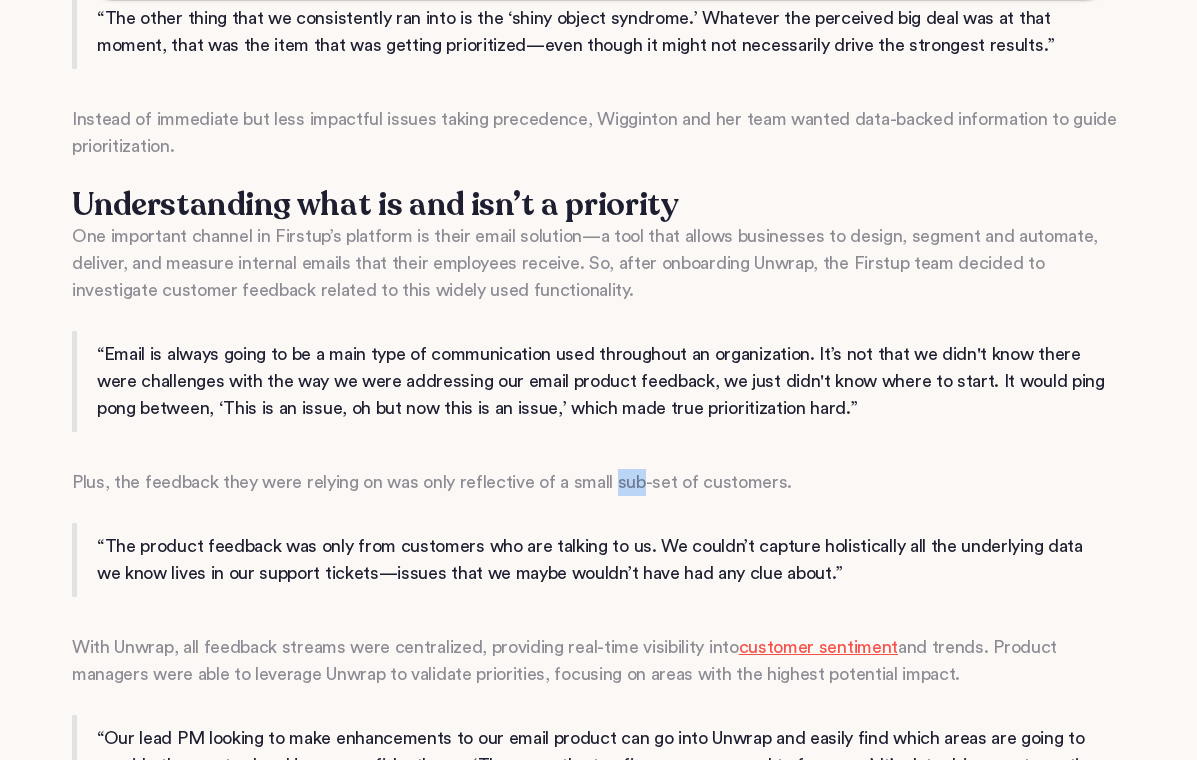 click on "Plus, the feedback they were relying on was only reflective of a small sub-set of customers." at bounding box center (598, 482) 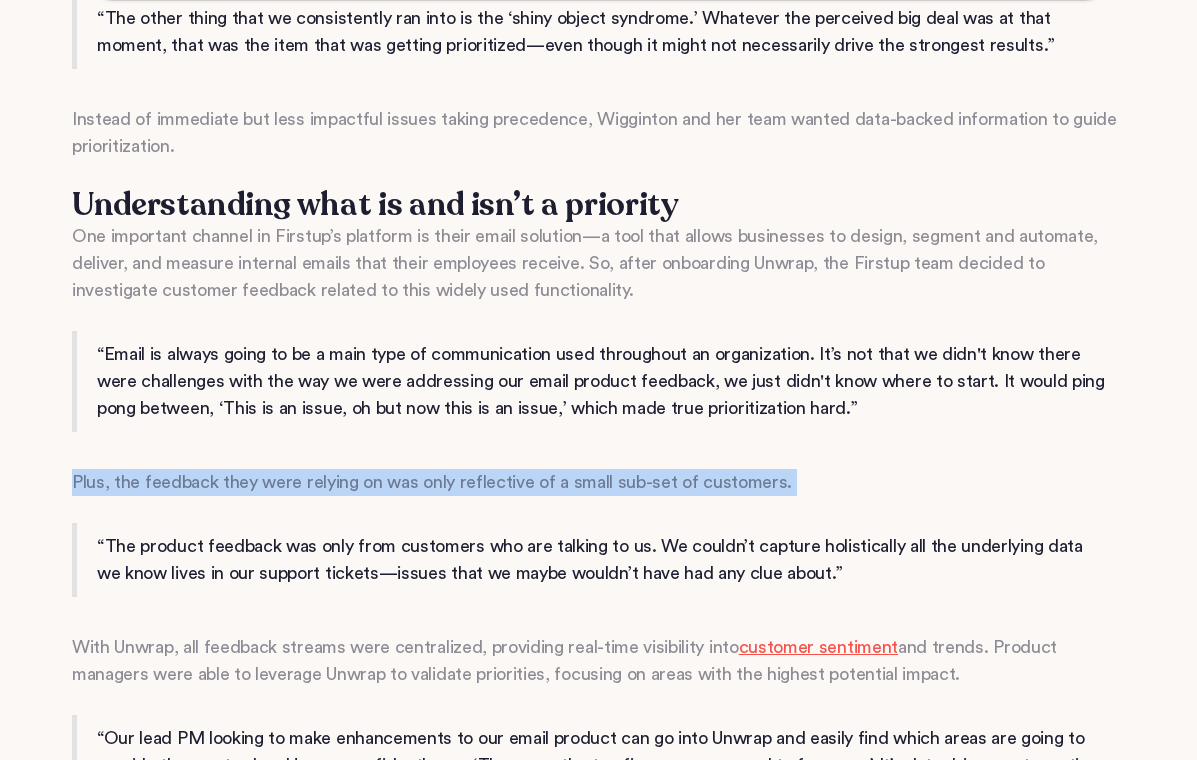 click on "Plus, the feedback they were relying on was only reflective of a small sub-set of customers." at bounding box center (598, 482) 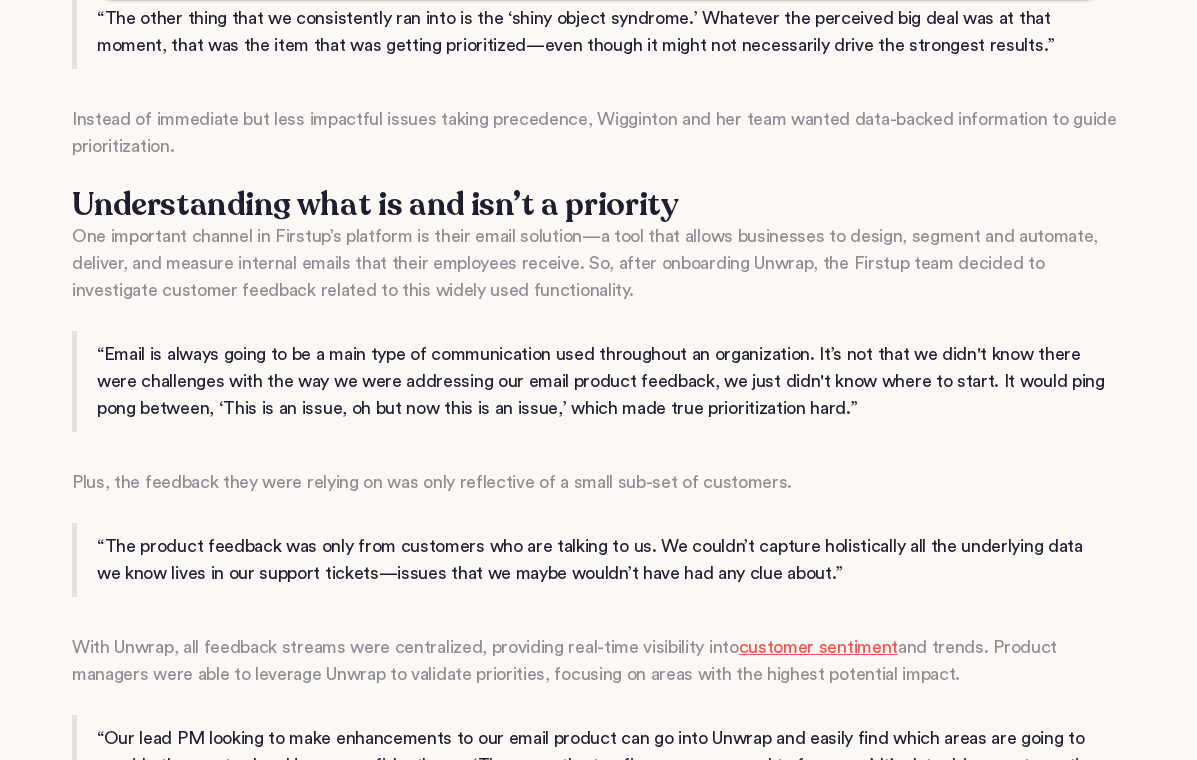 click on "“The product feedback was only from customers who are talking to us. We couldn’t capture holistically all the underlying data we know lives in our support tickets—issues that we maybe wouldn’t have had any clue about.”" at bounding box center [598, 560] 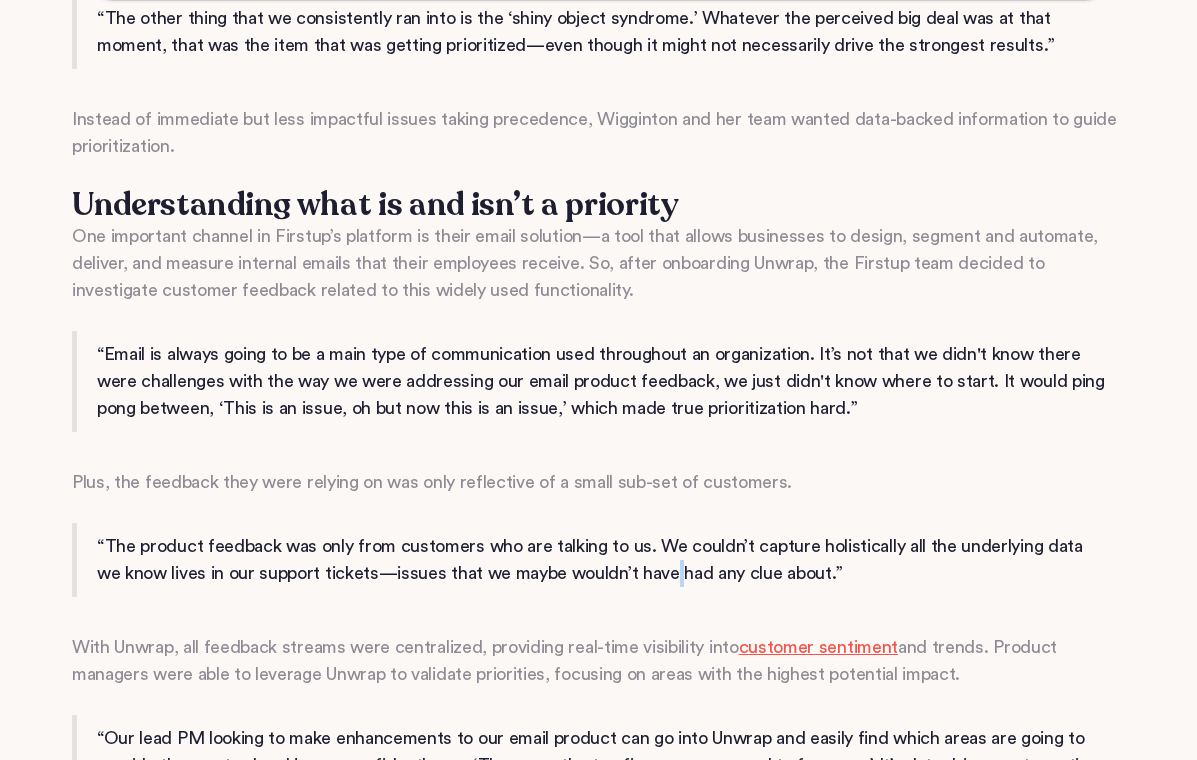 click on "“The product feedback was only from customers who are talking to us. We couldn’t capture holistically all the underlying data we know lives in our support tickets—issues that we maybe wouldn’t have had any clue about.”" at bounding box center (598, 560) 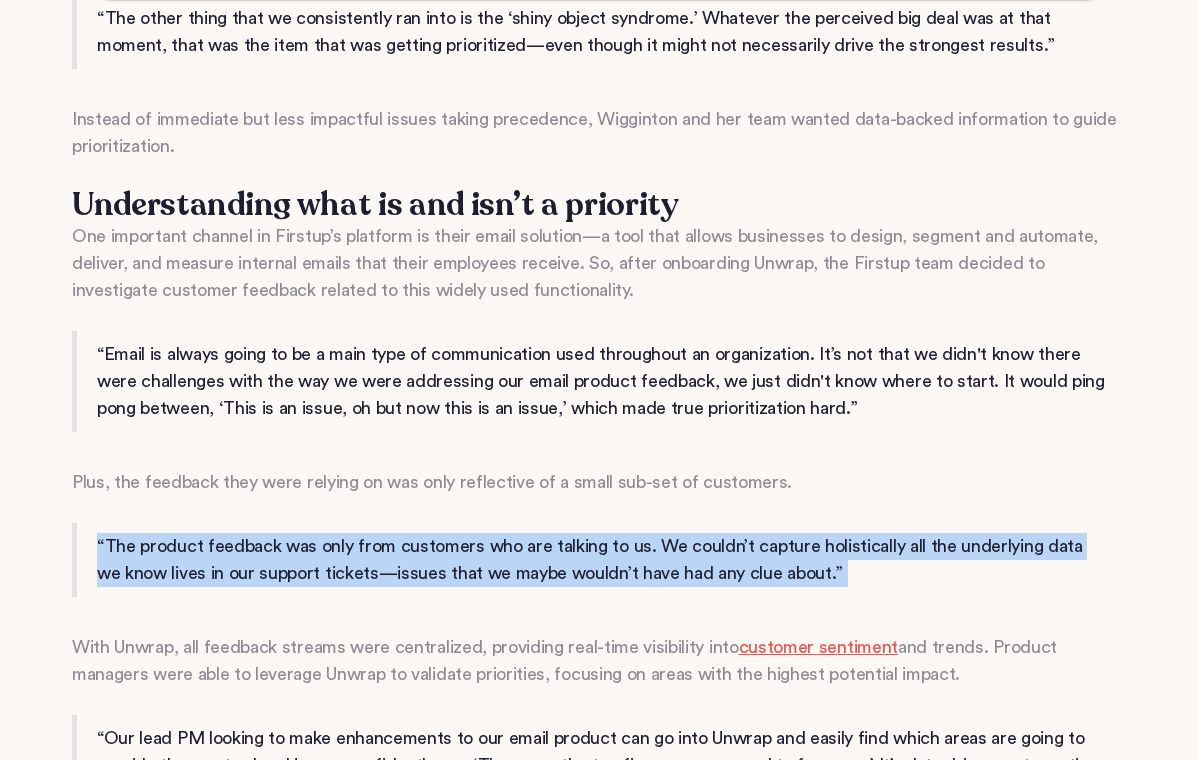 click on "“The product feedback was only from customers who are talking to us. We couldn’t capture holistically all the underlying data we know lives in our support tickets—issues that we maybe wouldn’t have had any clue about.”" at bounding box center (598, 560) 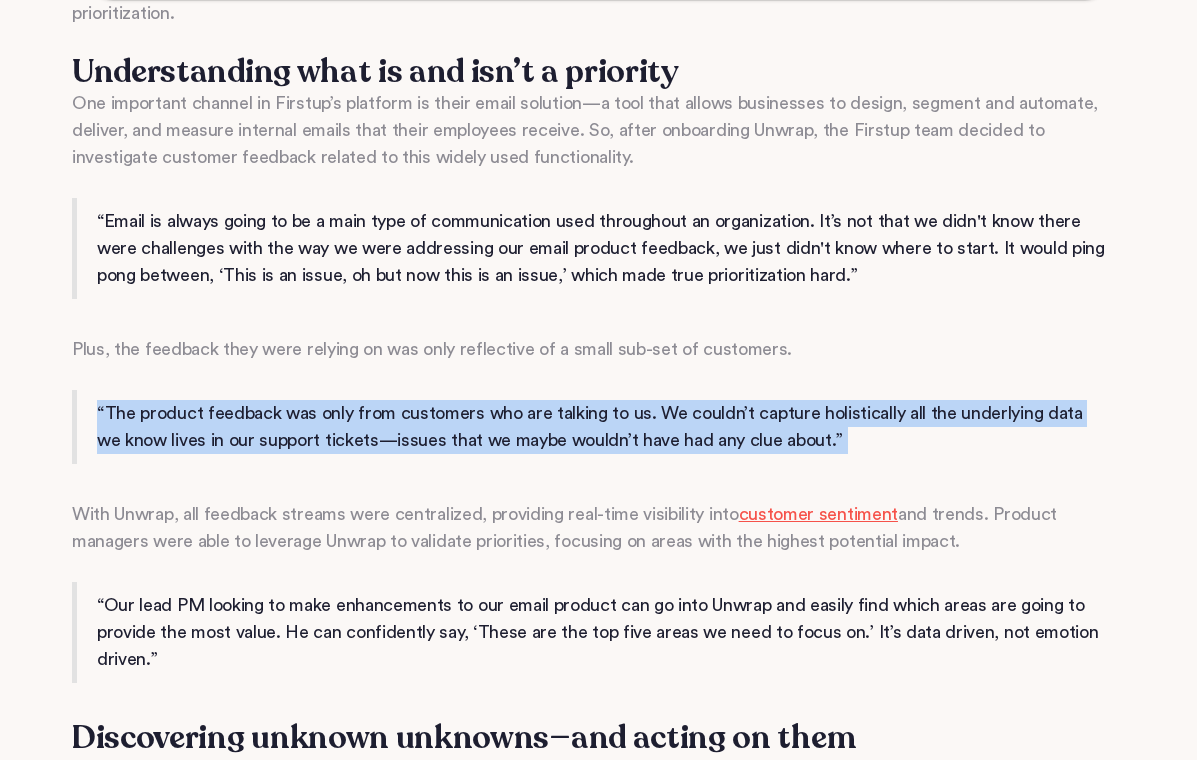 scroll, scrollTop: 1680, scrollLeft: 0, axis: vertical 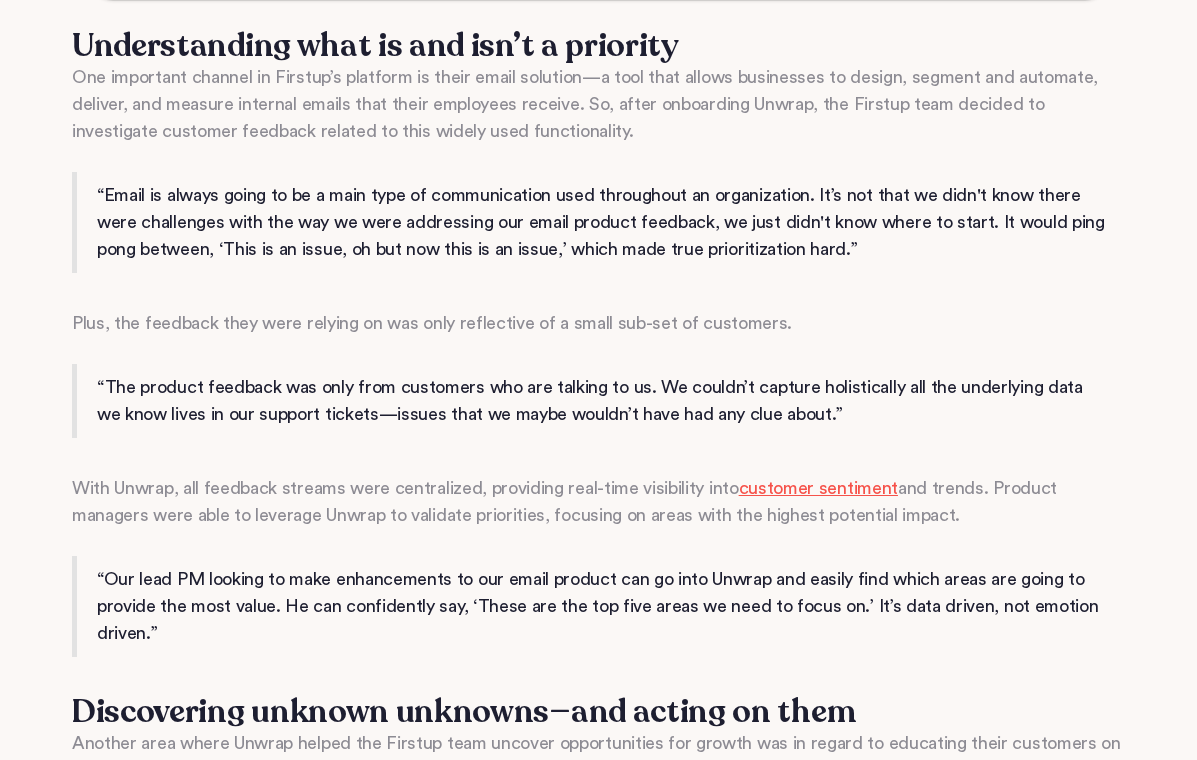 click on "“Our lead PM looking to make enhancements to our email product can go into Unwrap and easily find which areas are going to provide the most value. He can confidently say, ‘These are the top five areas we need to focus on.’ It’s data driven, not emotion driven.”" at bounding box center (598, 606) 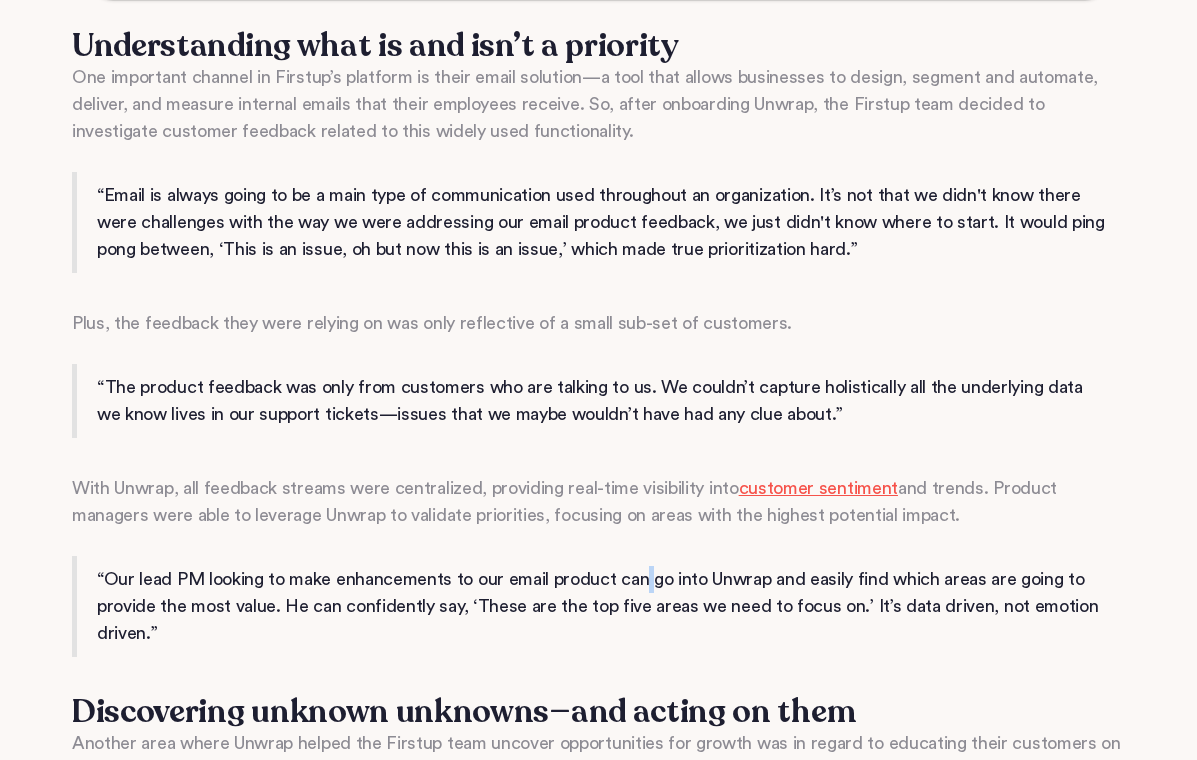 click on "“Our lead PM looking to make enhancements to our email product can go into Unwrap and easily find which areas are going to provide the most value. He can confidently say, ‘These are the top five areas we need to focus on.’ It’s data driven, not emotion driven.”" at bounding box center (598, 606) 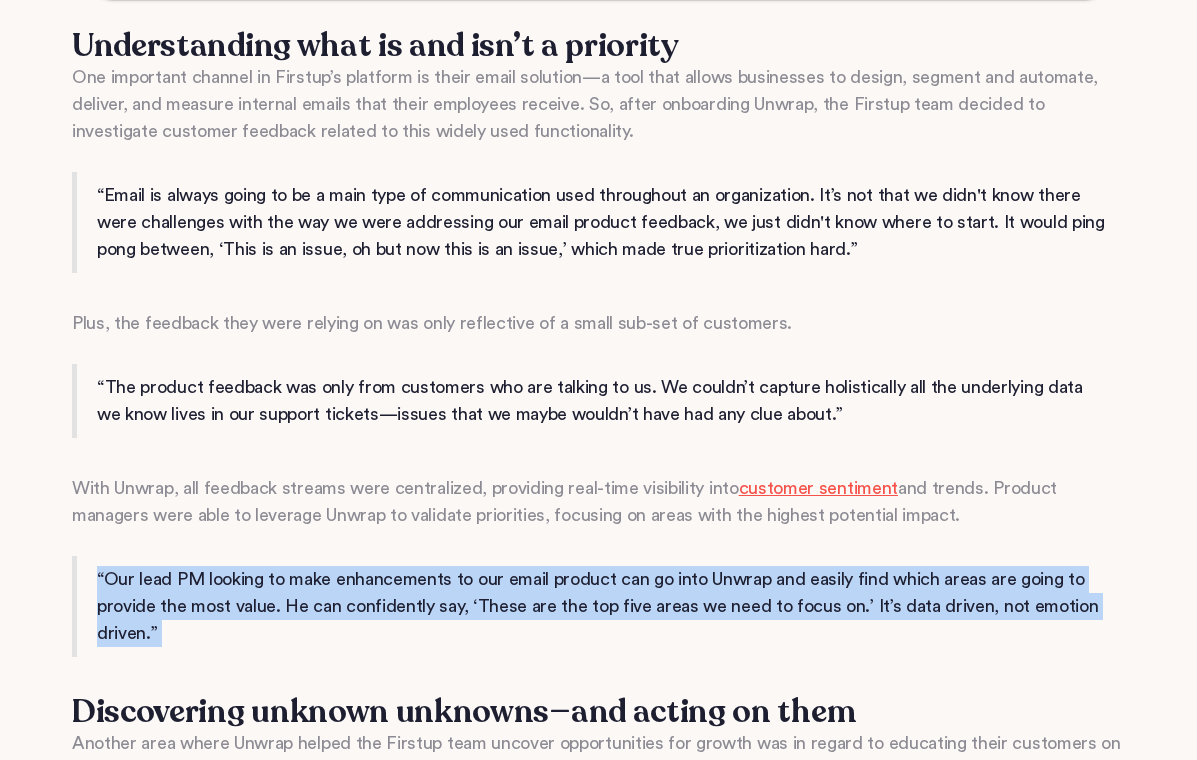 click on "“Our lead PM looking to make enhancements to our email product can go into Unwrap and easily find which areas are going to provide the most value. He can confidently say, ‘These are the top five areas we need to focus on.’ It’s data driven, not emotion driven.”" at bounding box center [598, 606] 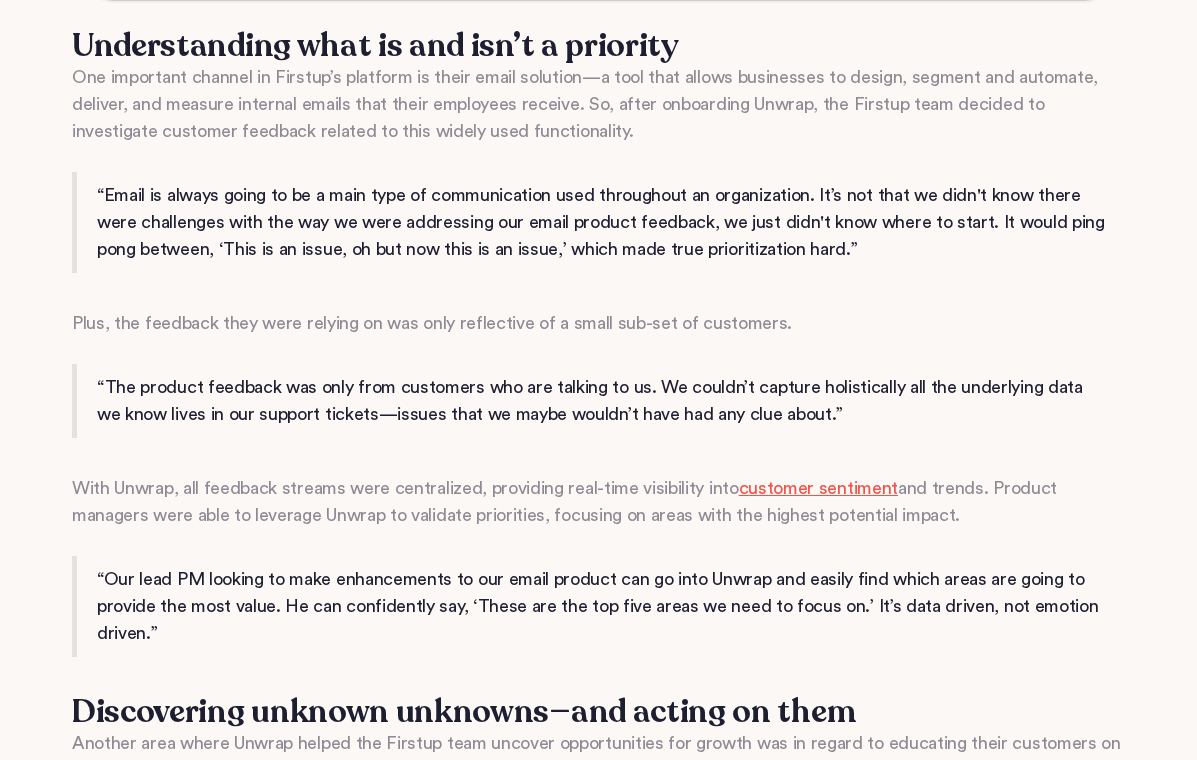 click on "‍" at bounding box center (598, 542) 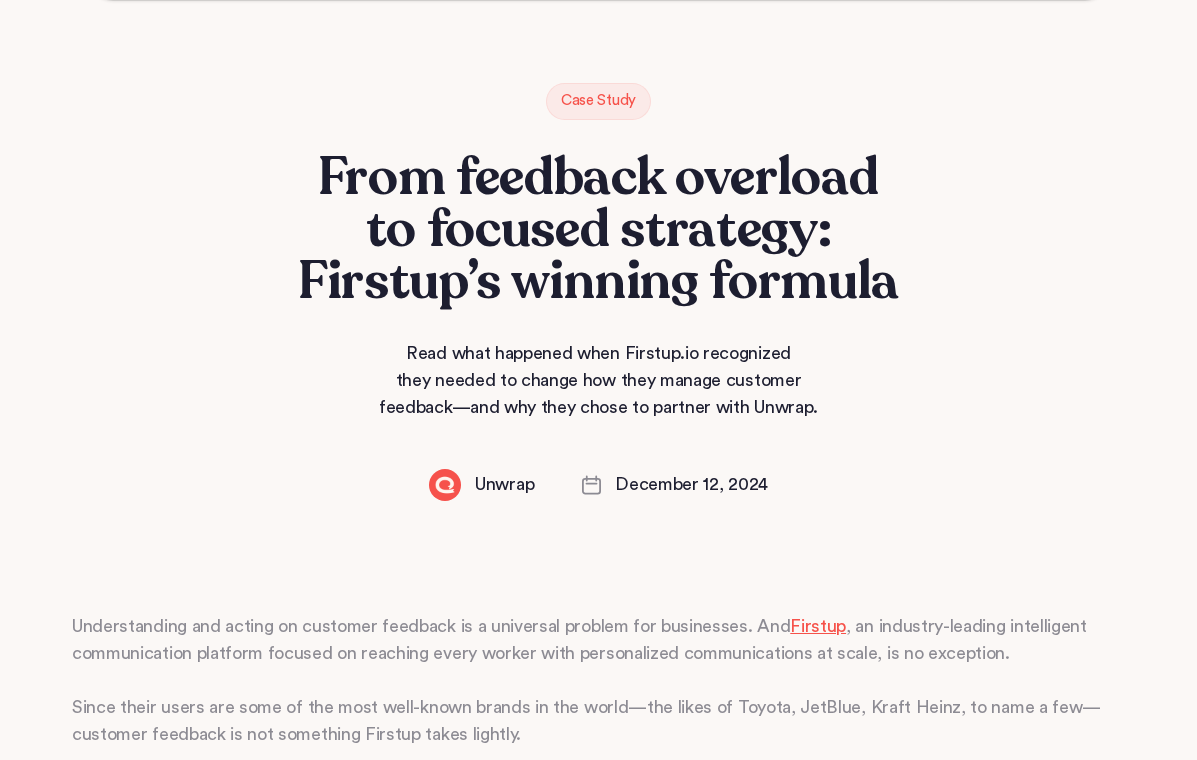scroll, scrollTop: 147, scrollLeft: 0, axis: vertical 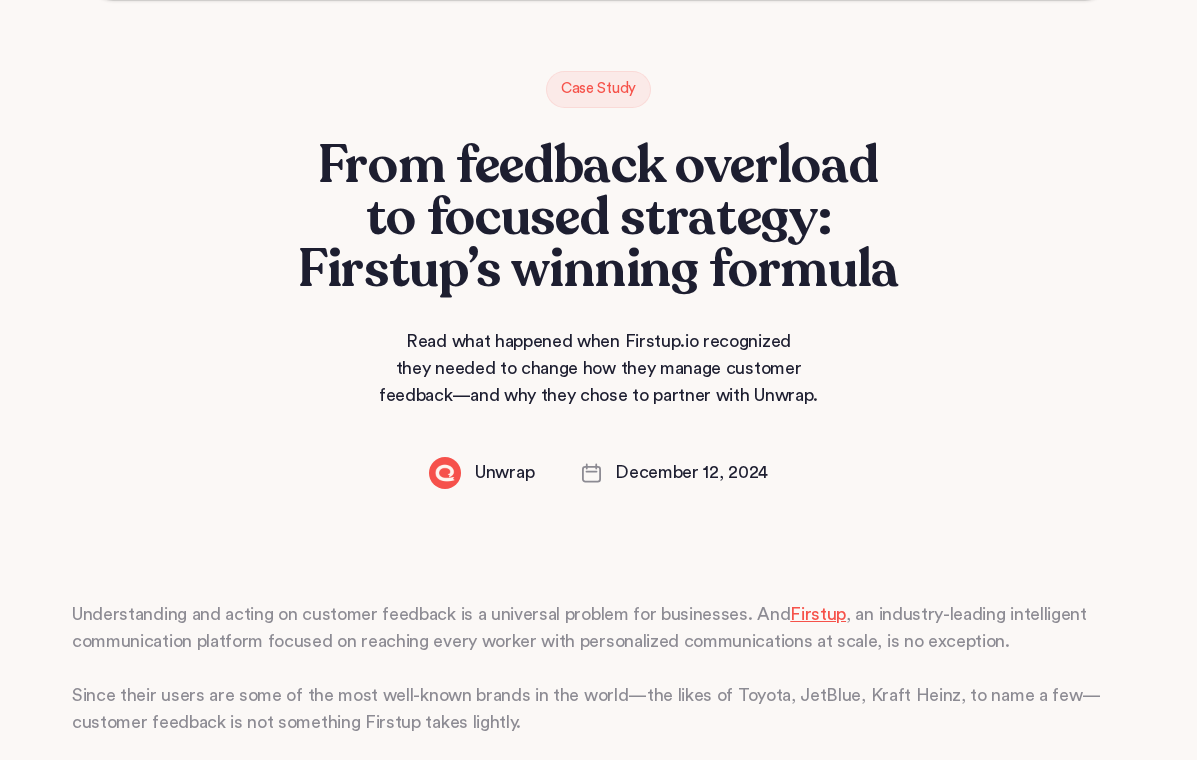 click on "Read what happened when Firstup.io recognized they needed to change how they manage customer feedback—and why they chose to partner with Unwrap." at bounding box center (599, 368) 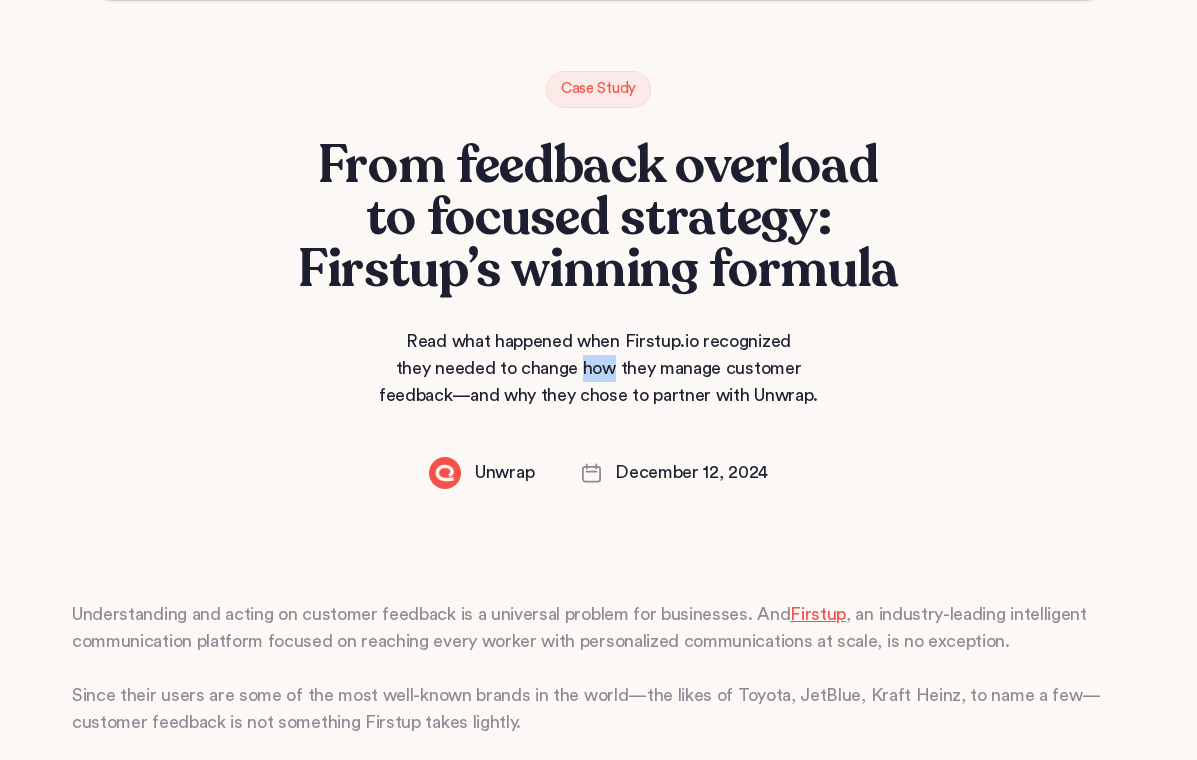 click on "Read what happened when Firstup.io recognized they needed to change how they manage customer feedback—and why they chose to partner with Unwrap." at bounding box center [599, 368] 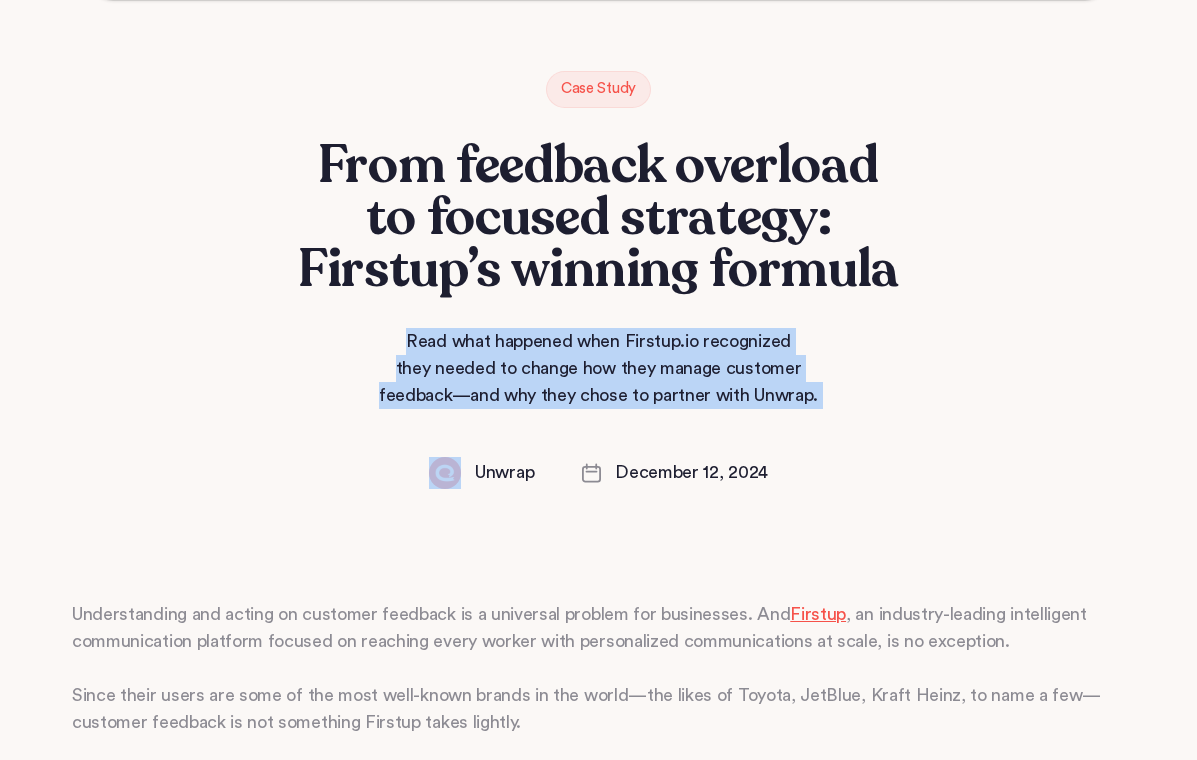 click on "Read what happened when Firstup.io recognized they needed to change how they manage customer feedback—and why they chose to partner with Unwrap." at bounding box center (599, 368) 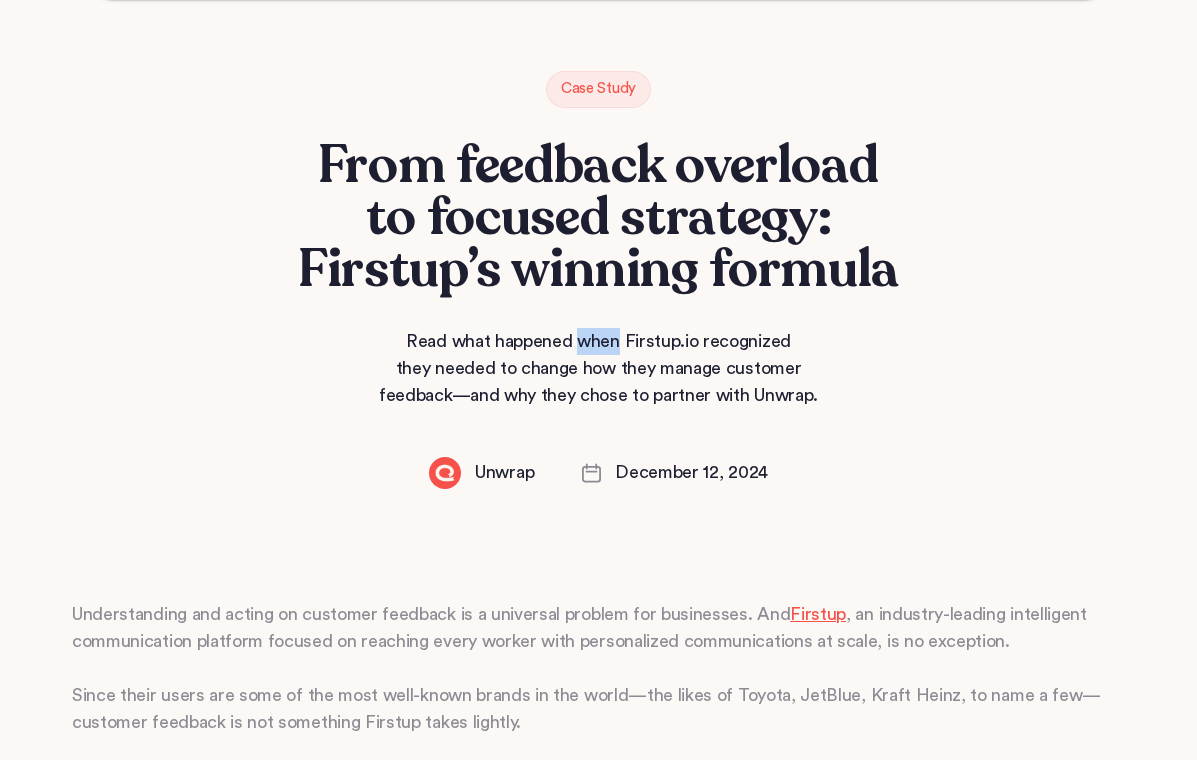 click on "Read what happened when Firstup.io recognized they needed to change how they manage customer feedback—and why they chose to partner with Unwrap." at bounding box center (599, 368) 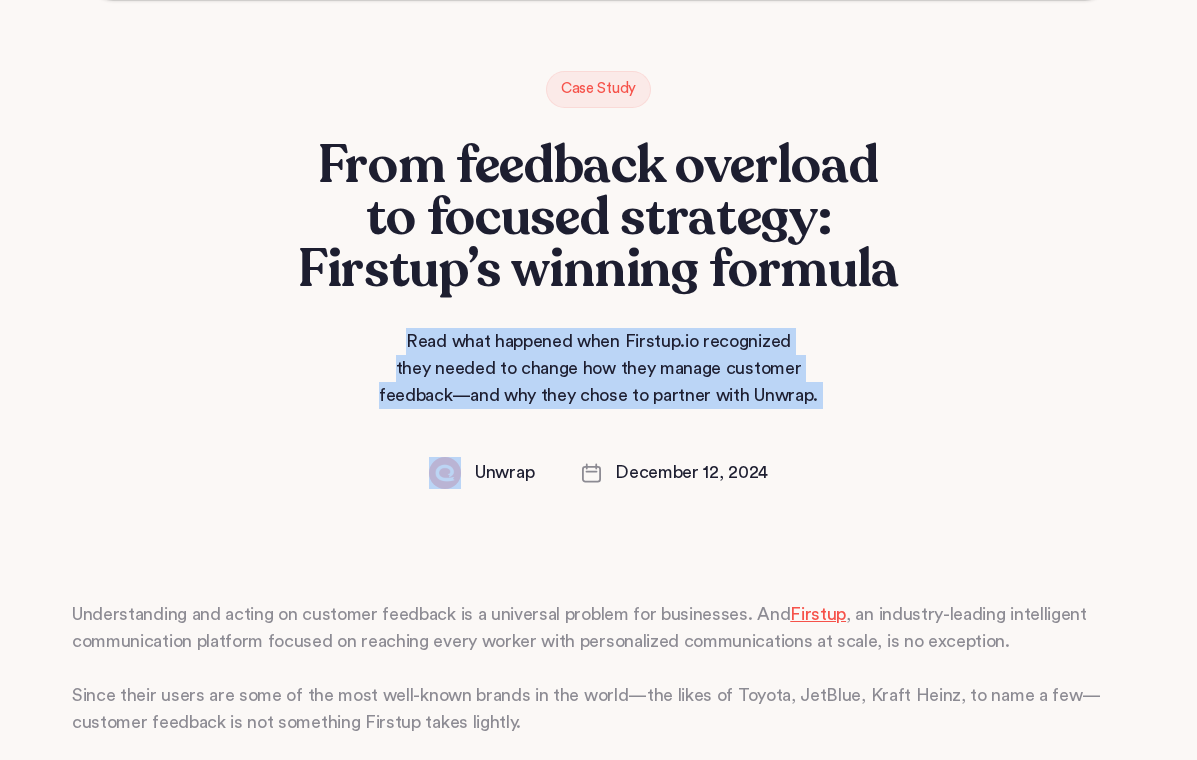 click on "Read what happened when Firstup.io recognized they needed to change how they manage customer feedback—and why they chose to partner with Unwrap." at bounding box center (599, 368) 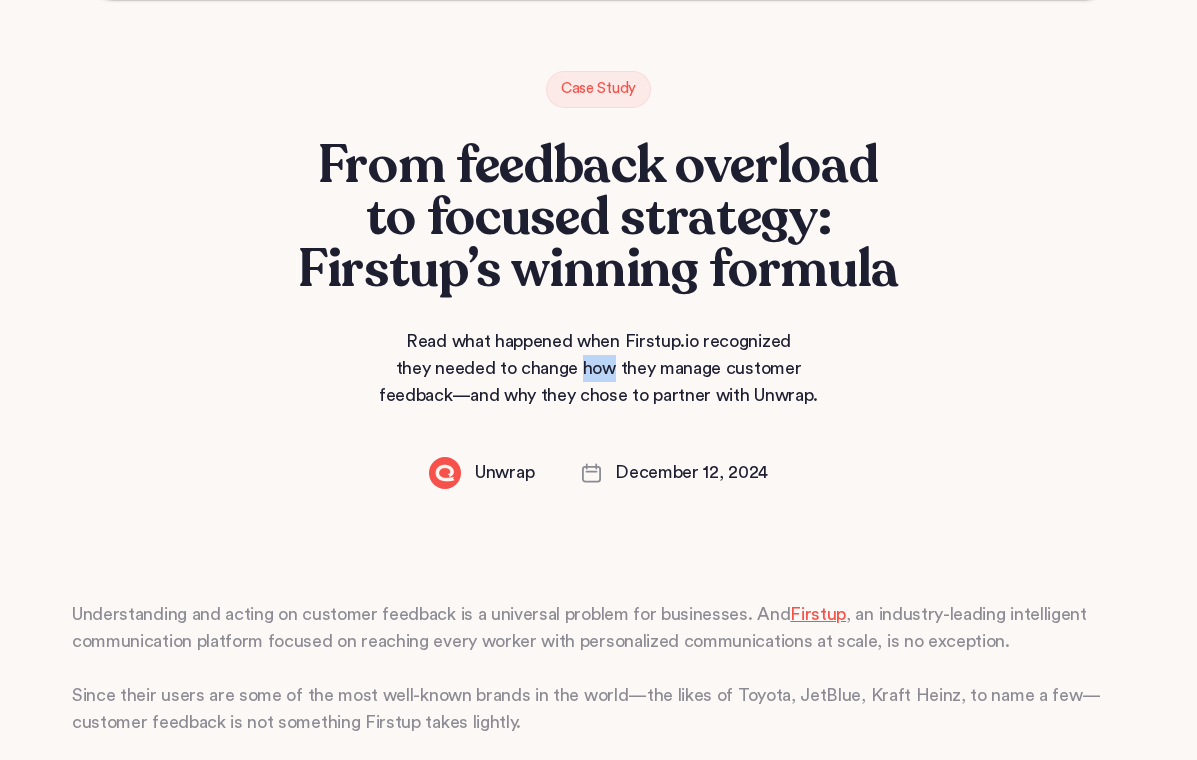 click on "Read what happened when Firstup.io recognized they needed to change how they manage customer feedback—and why they chose to partner with Unwrap." at bounding box center (599, 368) 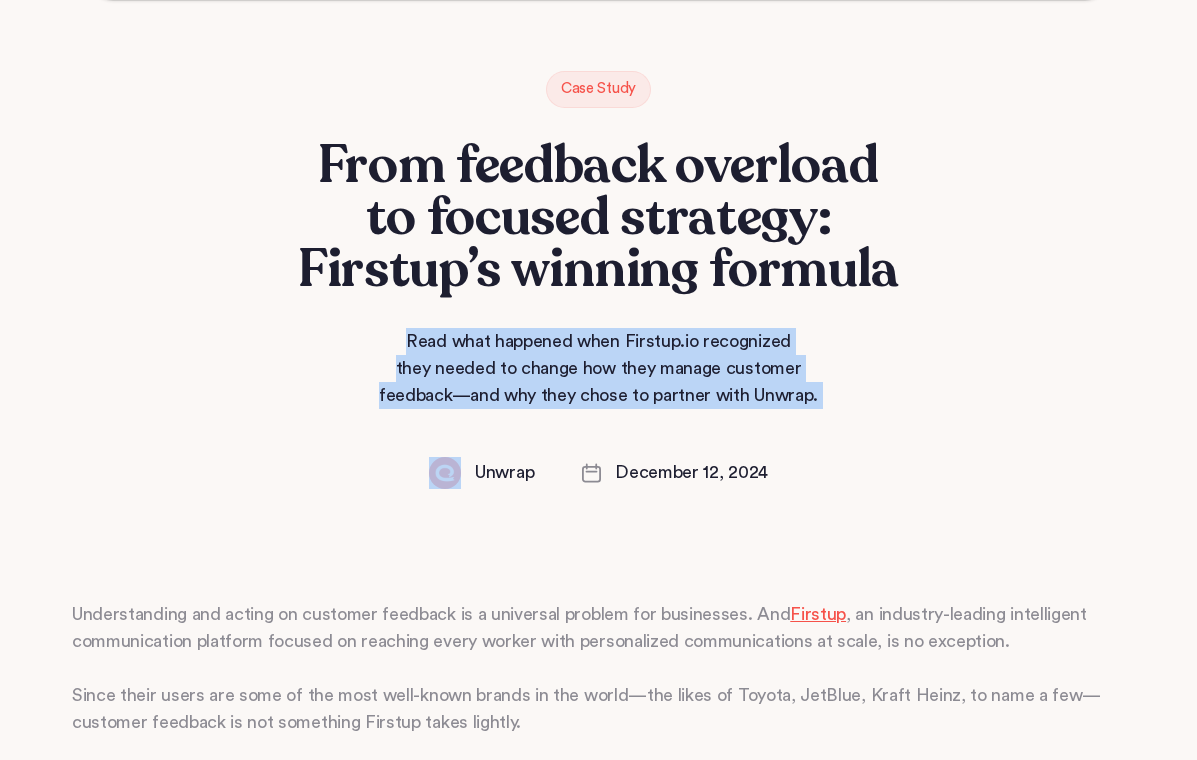 click on "Read what happened when Firstup.io recognized they needed to change how they manage customer feedback—and why they chose to partner with Unwrap." at bounding box center (599, 368) 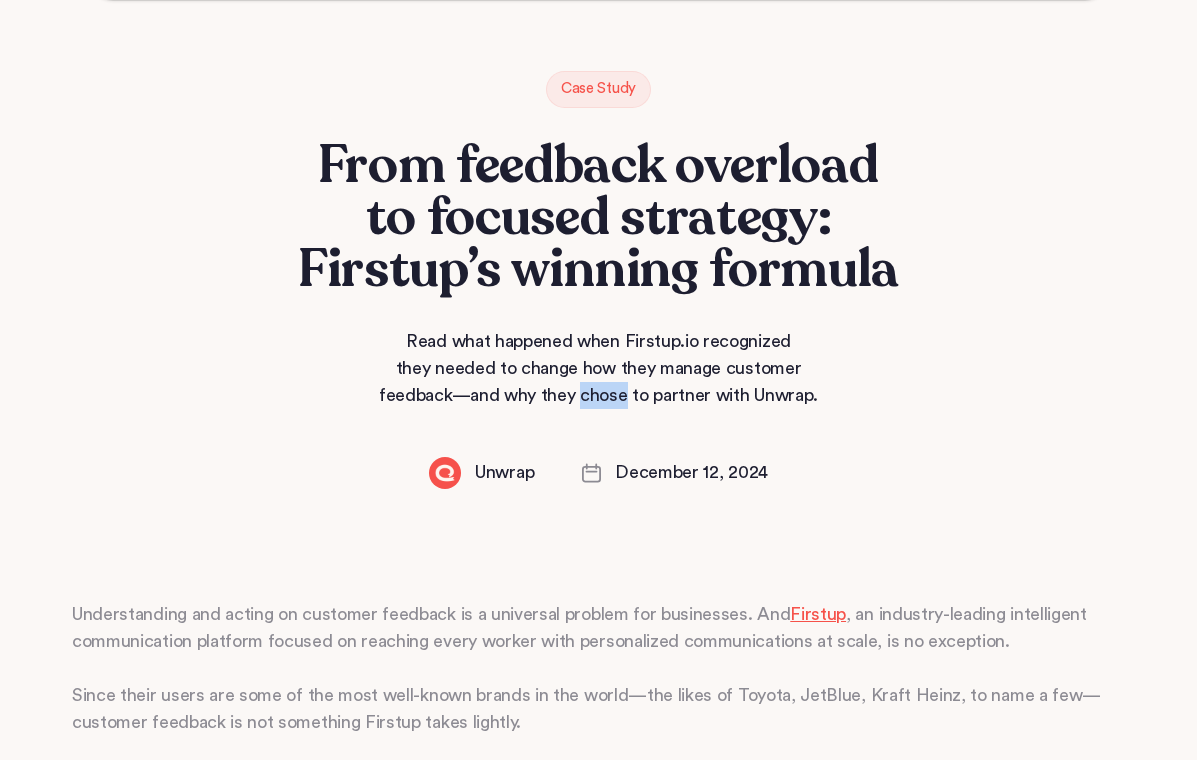 click on "Read what happened when Firstup.io recognized they needed to change how they manage customer feedback—and why they chose to partner with Unwrap." at bounding box center [599, 368] 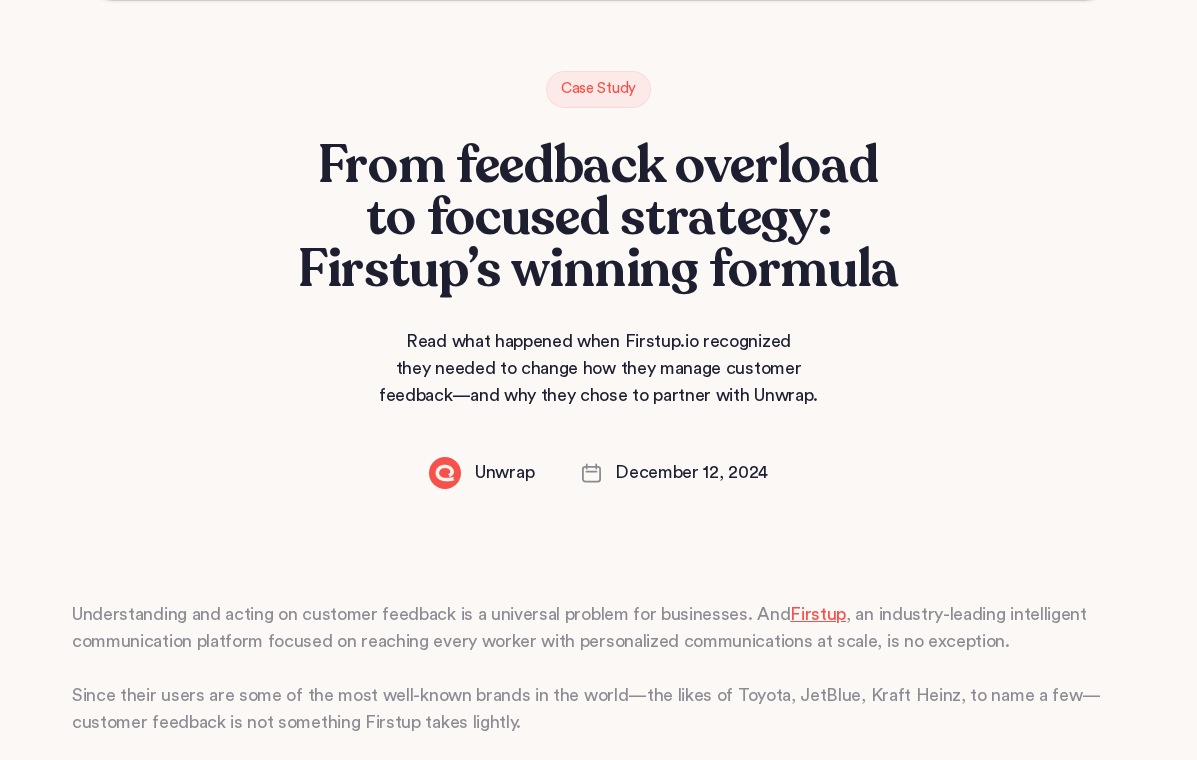click on "Read what happened when Firstup.io recognized they needed to change how they manage customer feedback—and why they chose to partner with Unwrap." at bounding box center (599, 368) 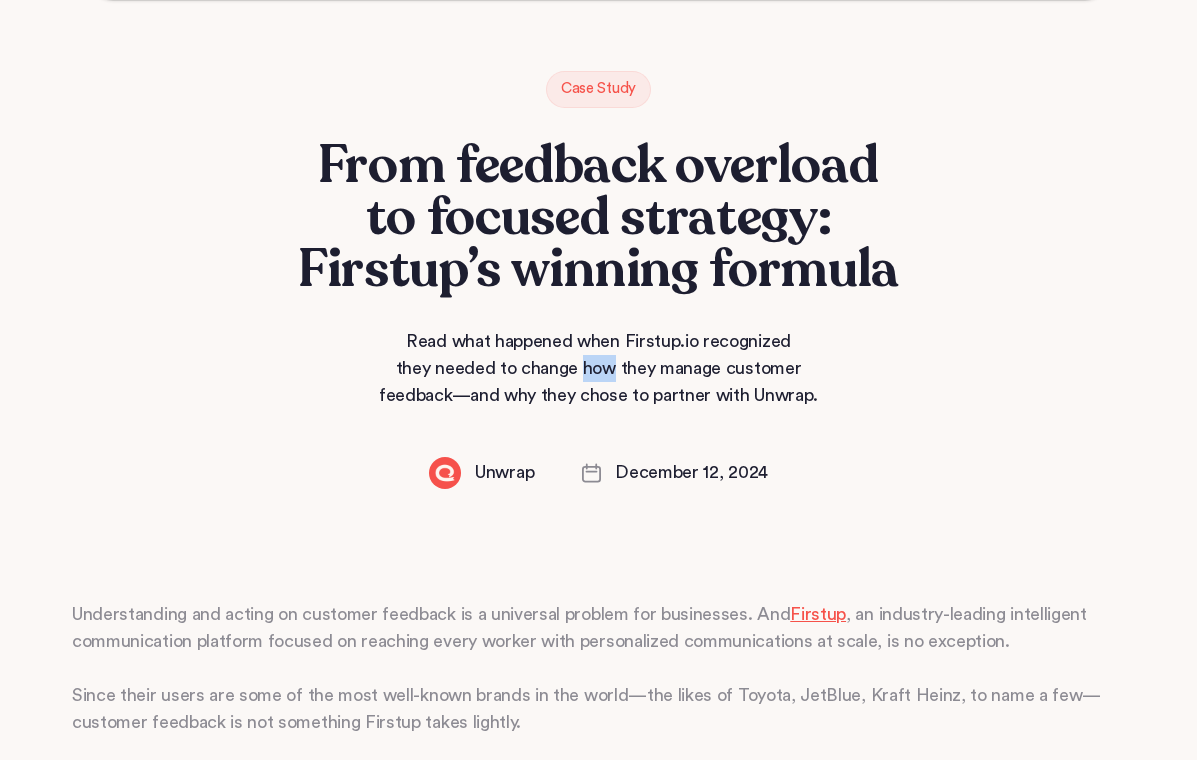 click on "Read what happened when Firstup.io recognized they needed to change how they manage customer feedback—and why they chose to partner with Unwrap." at bounding box center (599, 368) 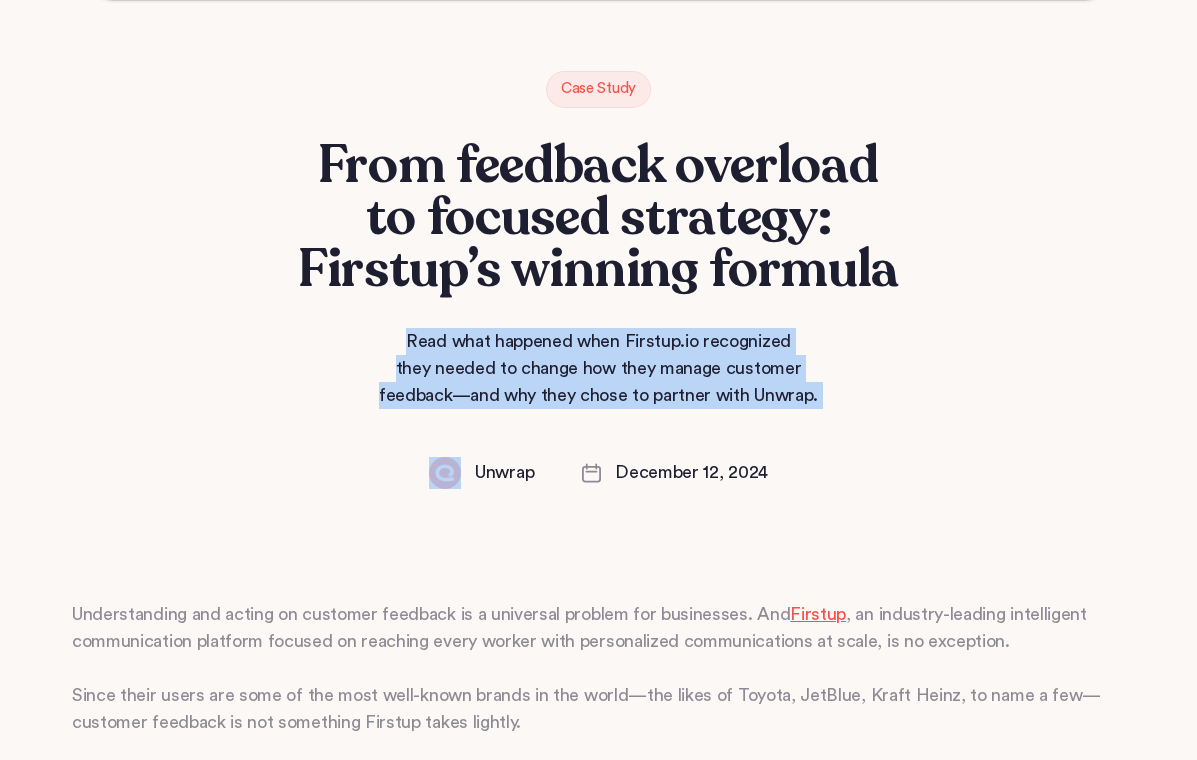 click on "Read what happened when Firstup.io recognized they needed to change how they manage customer feedback—and why they chose to partner with Unwrap." at bounding box center [599, 368] 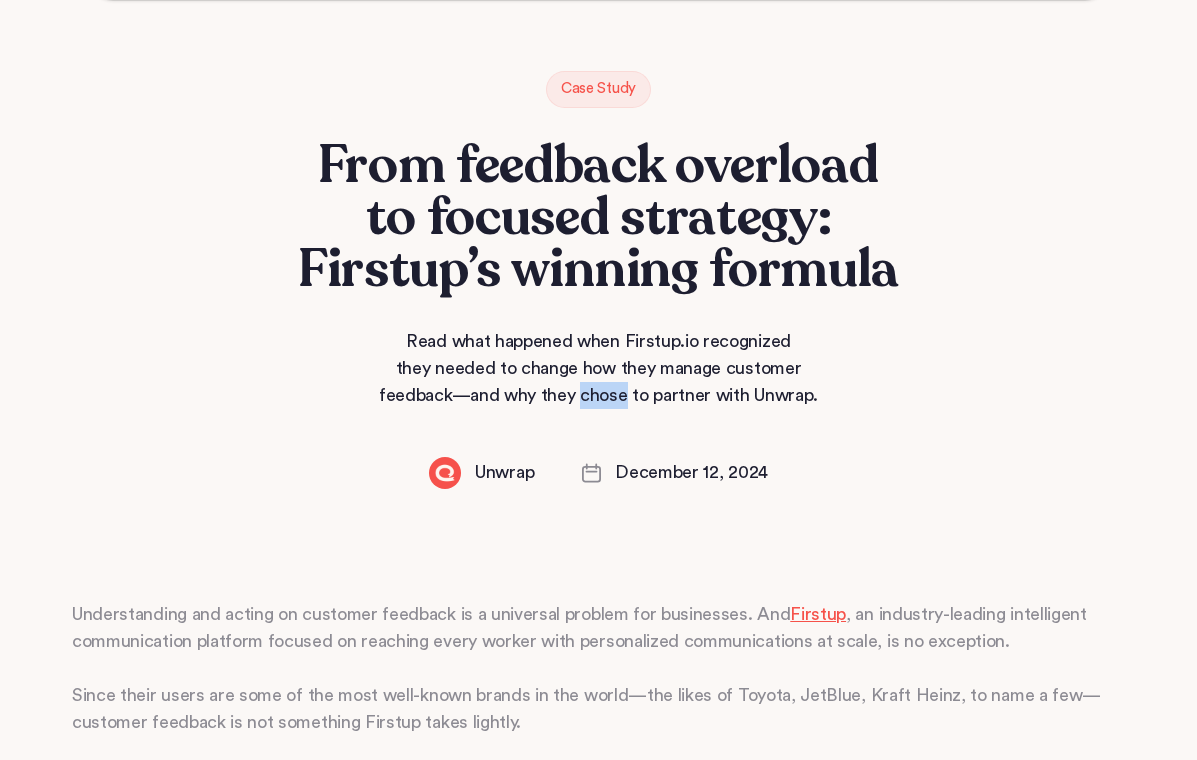 click on "Read what happened when Firstup.io recognized they needed to change how they manage customer feedback—and why they chose to partner with Unwrap." at bounding box center (599, 368) 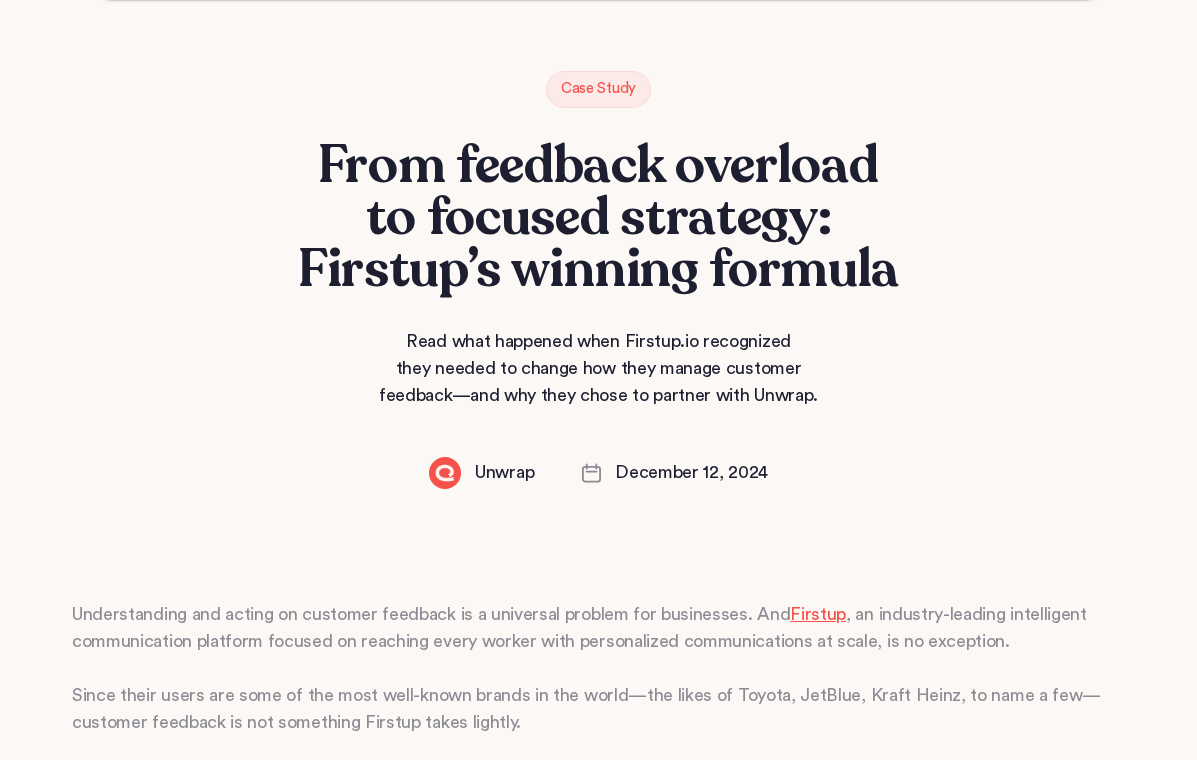 click on "Read what happened when Firstup.io recognized they needed to change how they manage customer feedback—and why they chose to partner with Unwrap." at bounding box center [599, 368] 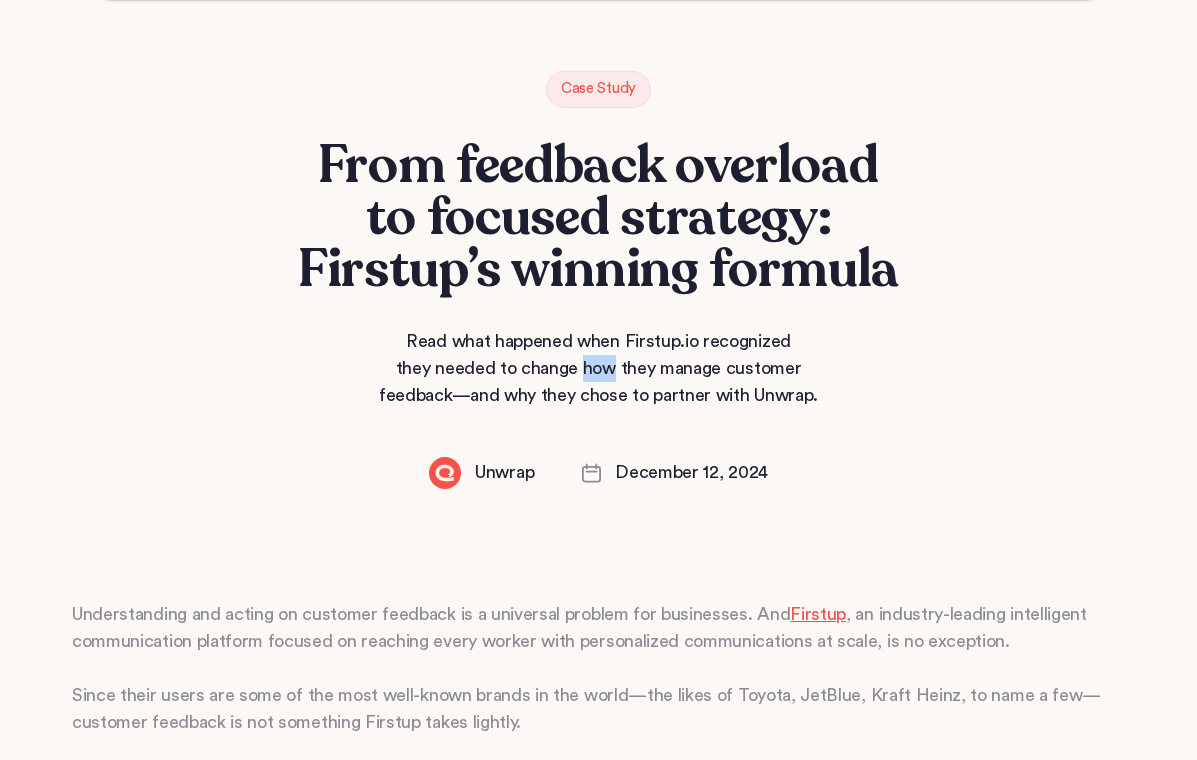 click on "Read what happened when Firstup.io recognized they needed to change how they manage customer feedback—and why they chose to partner with Unwrap." at bounding box center (599, 368) 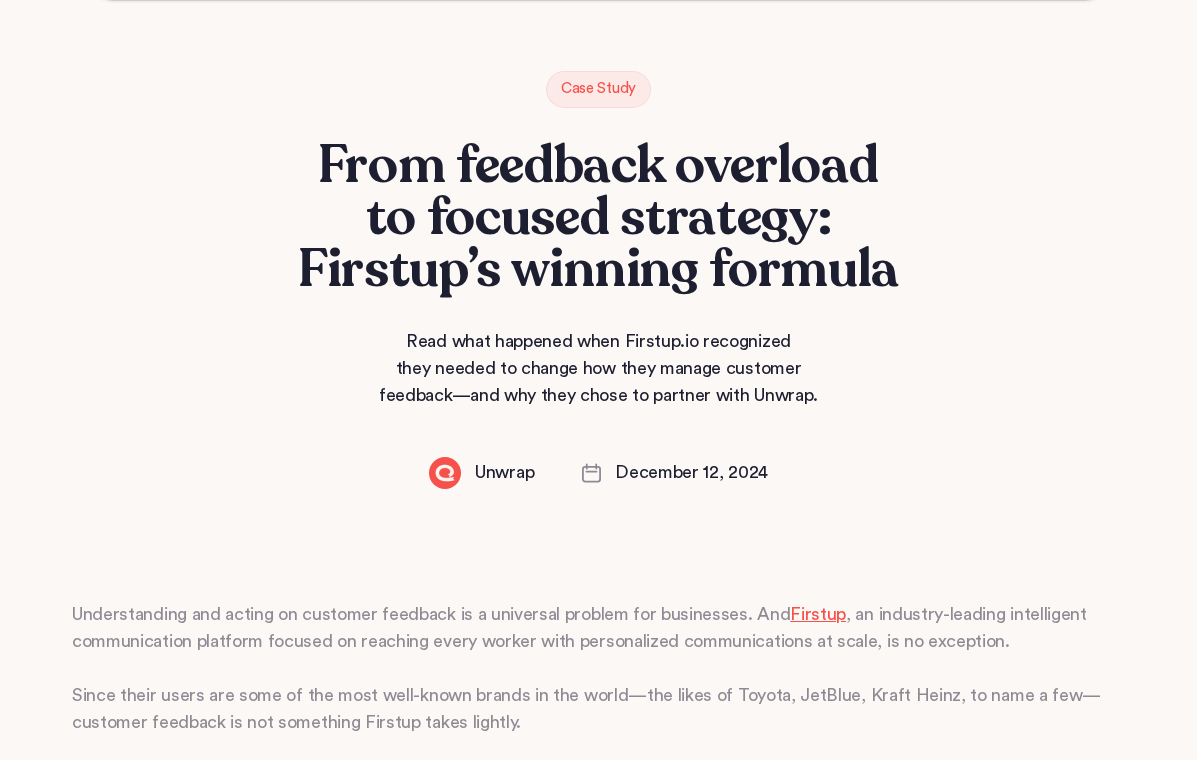 click on "Read what happened when Firstup.io recognized they needed to change how they manage customer feedback—and why they chose to partner with Unwrap." at bounding box center (599, 368) 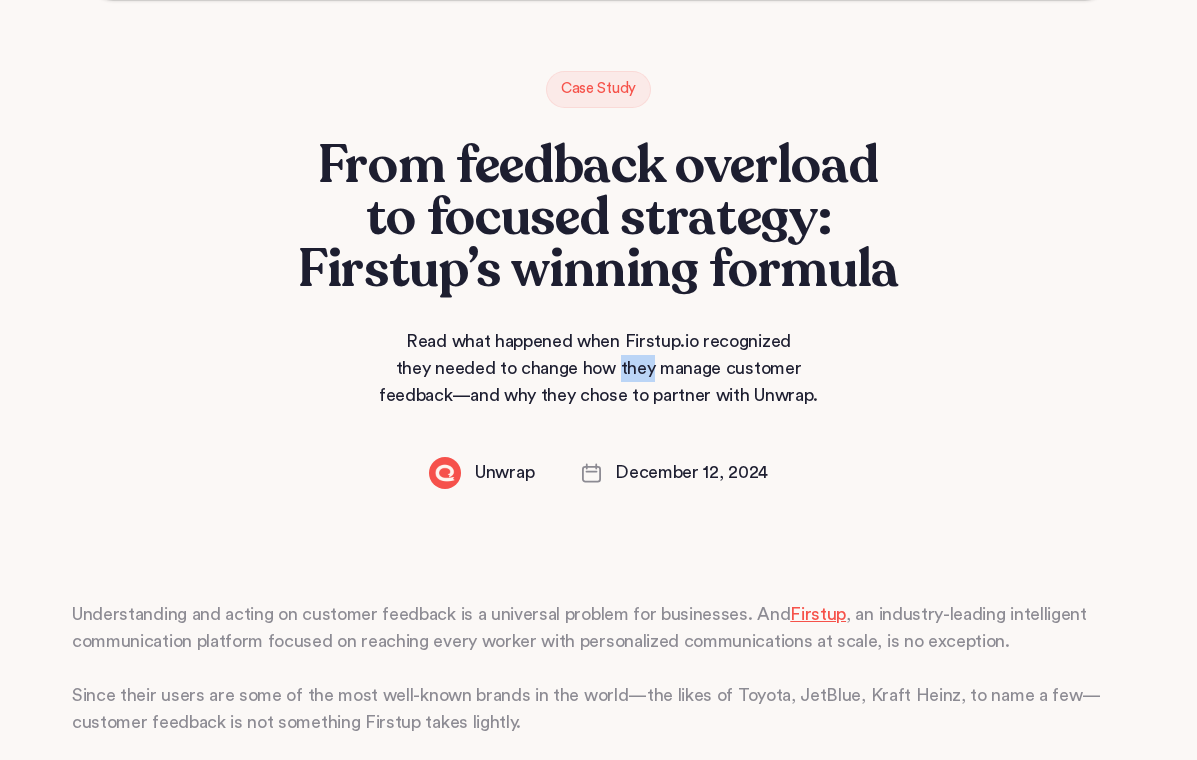 click on "Read what happened when Firstup.io recognized they needed to change how they manage customer feedback—and why they chose to partner with Unwrap." at bounding box center (599, 368) 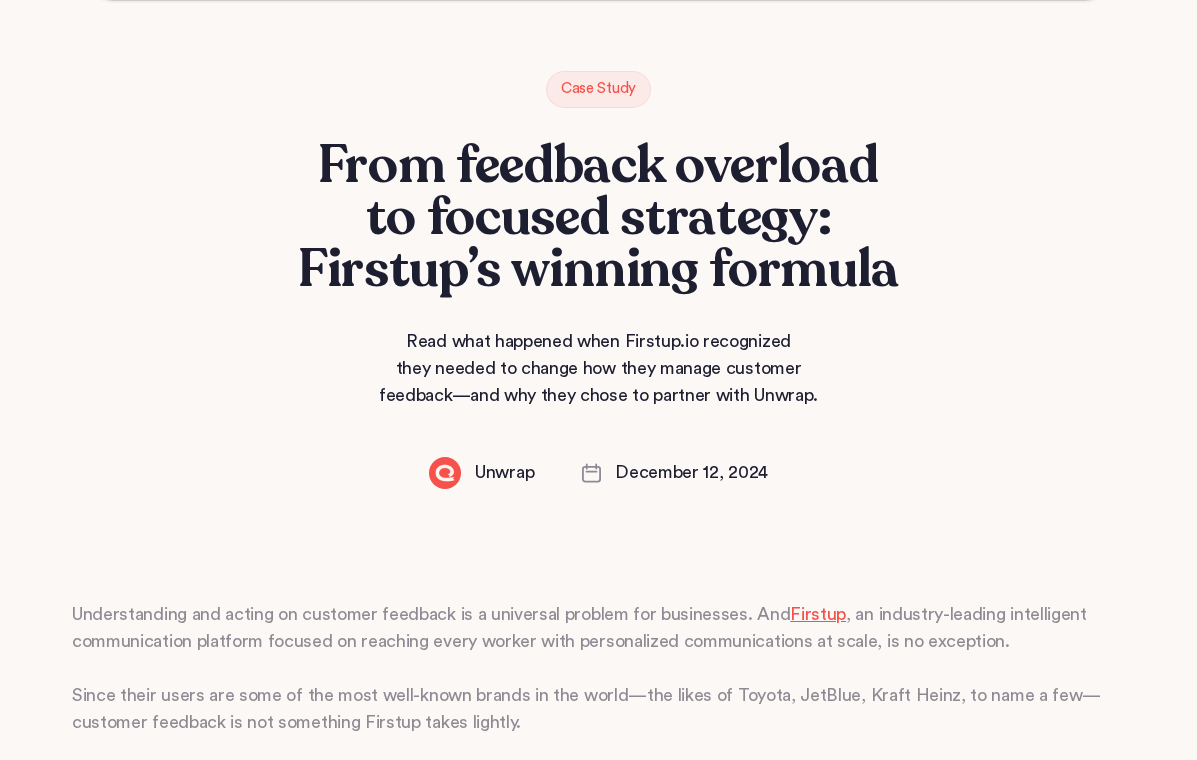 click on "Case Study" at bounding box center (598, 89) 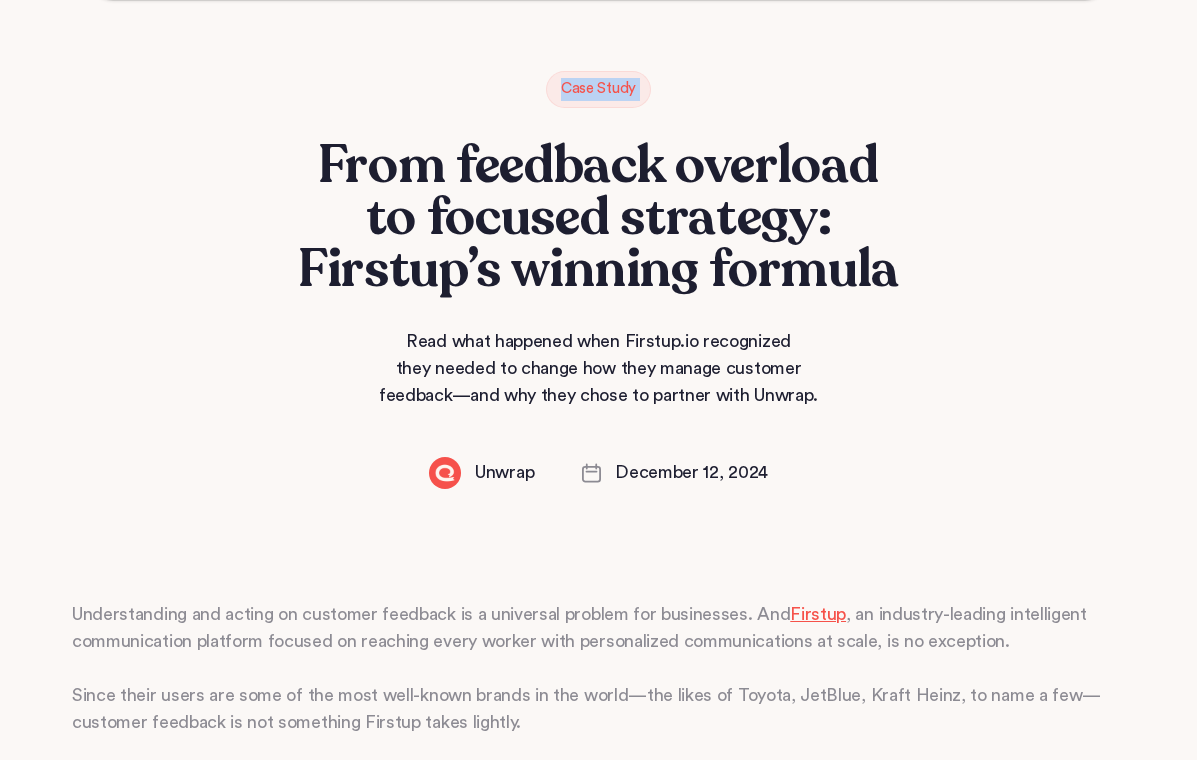 click on "Case Study" at bounding box center [598, 89] 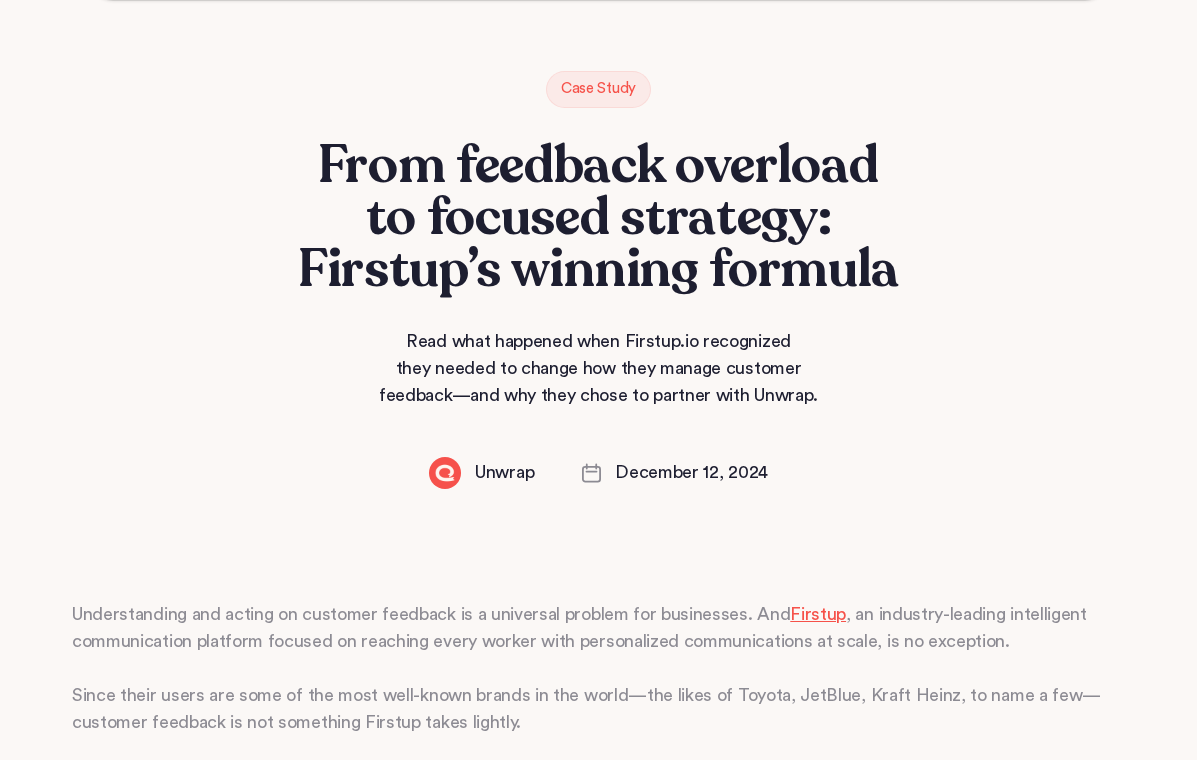 click on "Read what happened when Firstup.io recognized they needed to change how they manage customer feedback—and why they chose to partner with Unwrap." at bounding box center (599, 368) 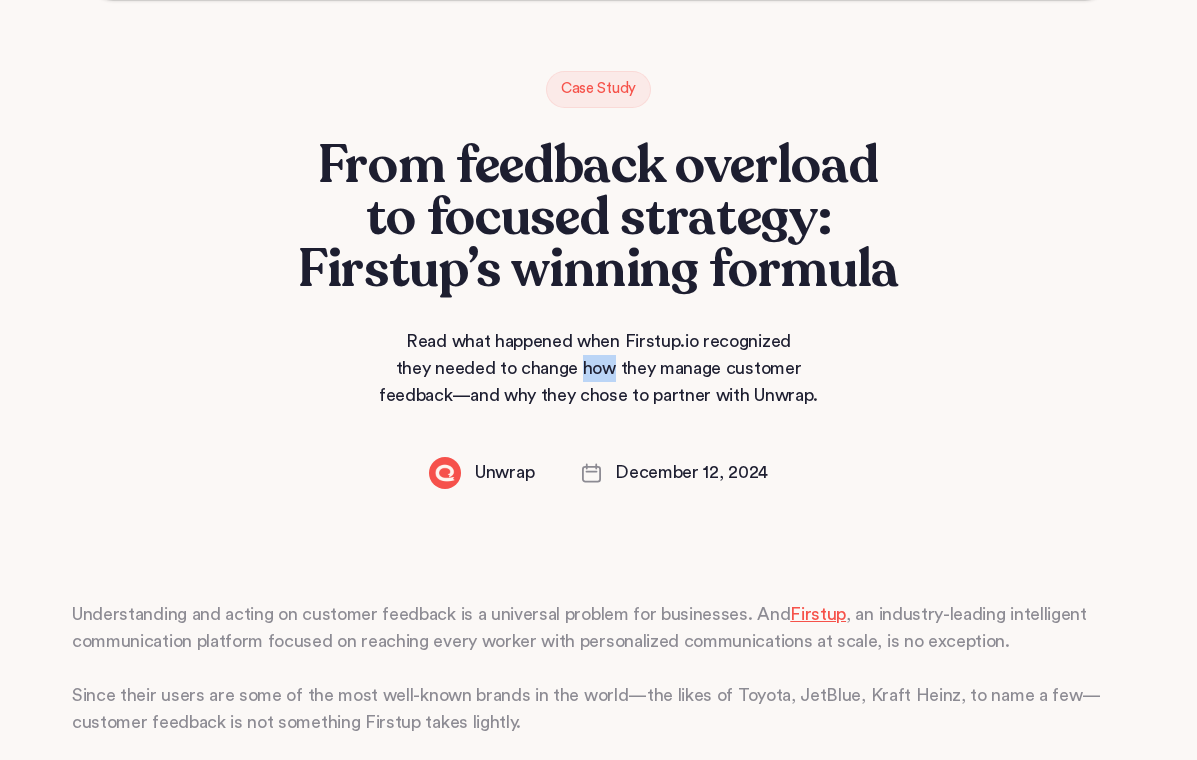 click on "Read what happened when Firstup.io recognized they needed to change how they manage customer feedback—and why they chose to partner with Unwrap." at bounding box center (599, 368) 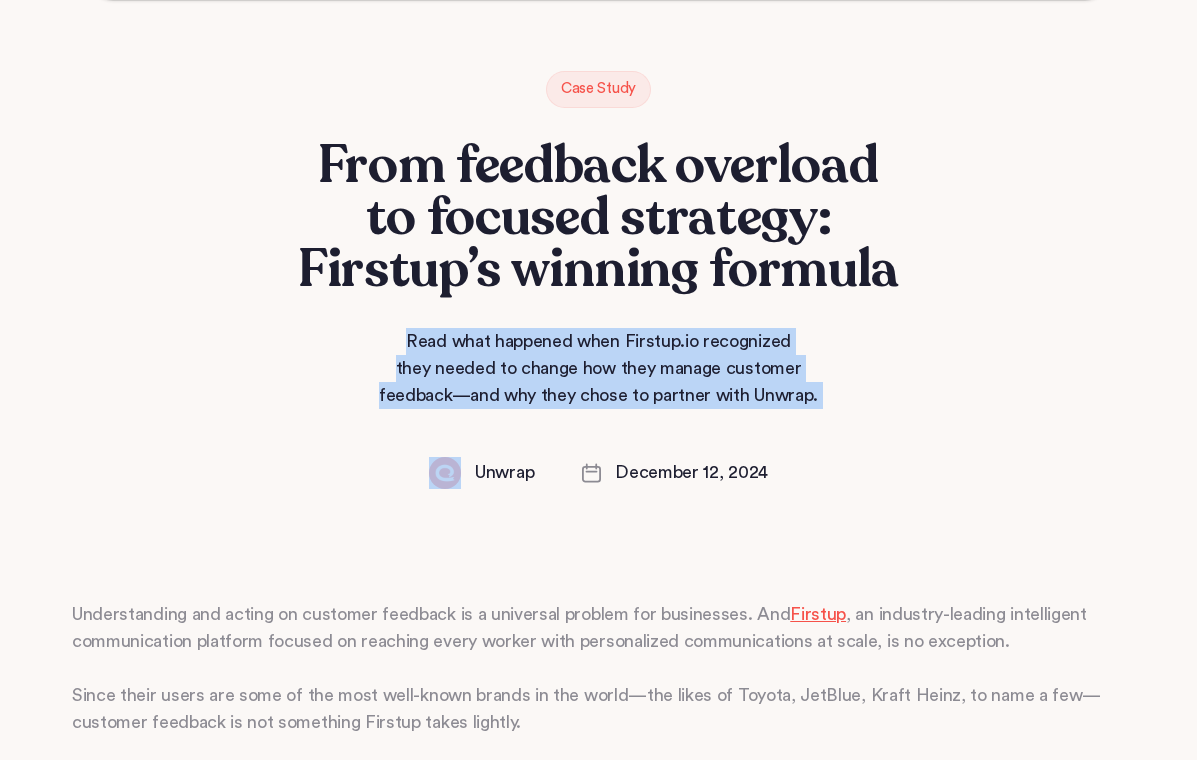 click on "Read what happened when Firstup.io recognized they needed to change how they manage customer feedback—and why they chose to partner with Unwrap." at bounding box center [599, 368] 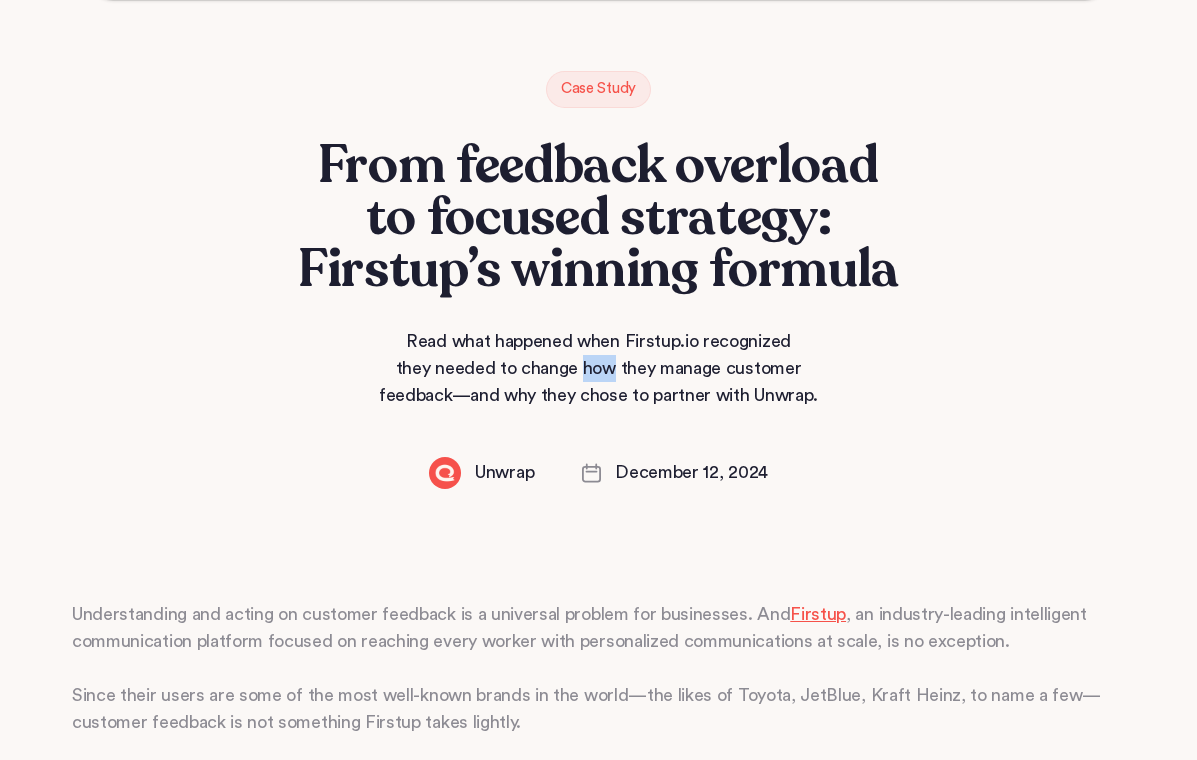 click on "Read what happened when Firstup.io recognized they needed to change how they manage customer feedback—and why they chose to partner with Unwrap." at bounding box center [599, 368] 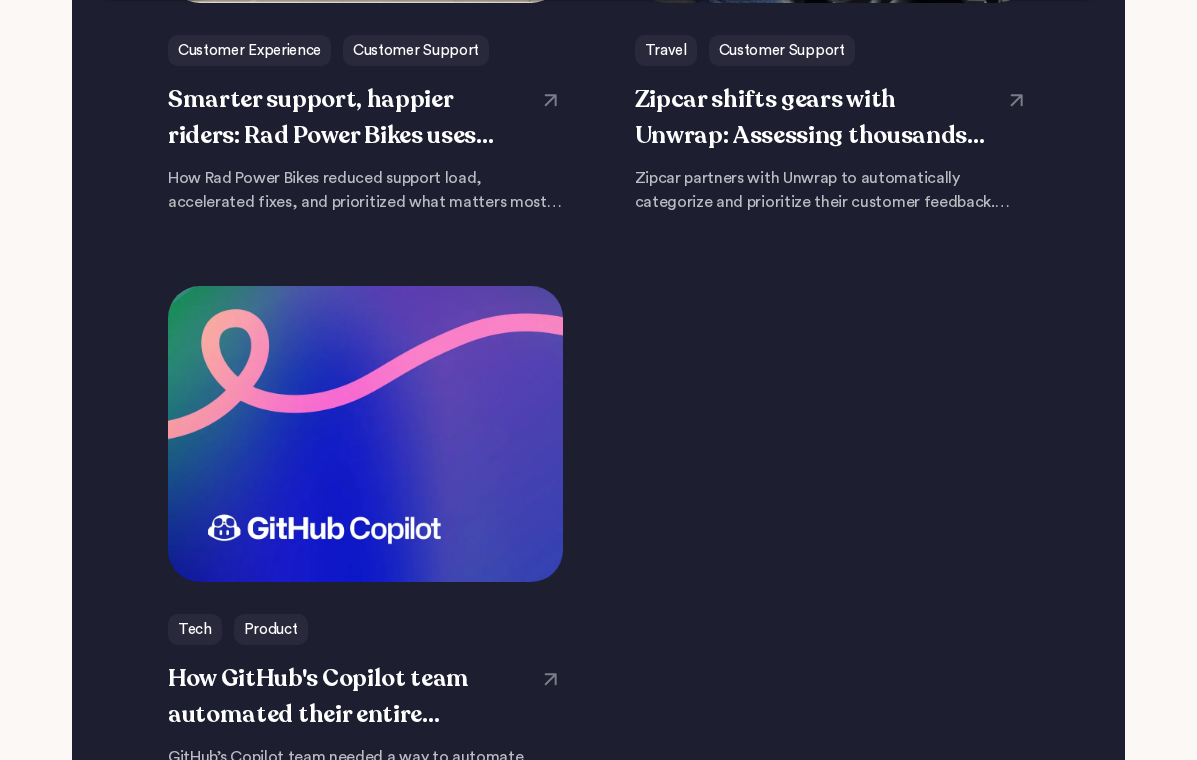 scroll, scrollTop: 4539, scrollLeft: 0, axis: vertical 